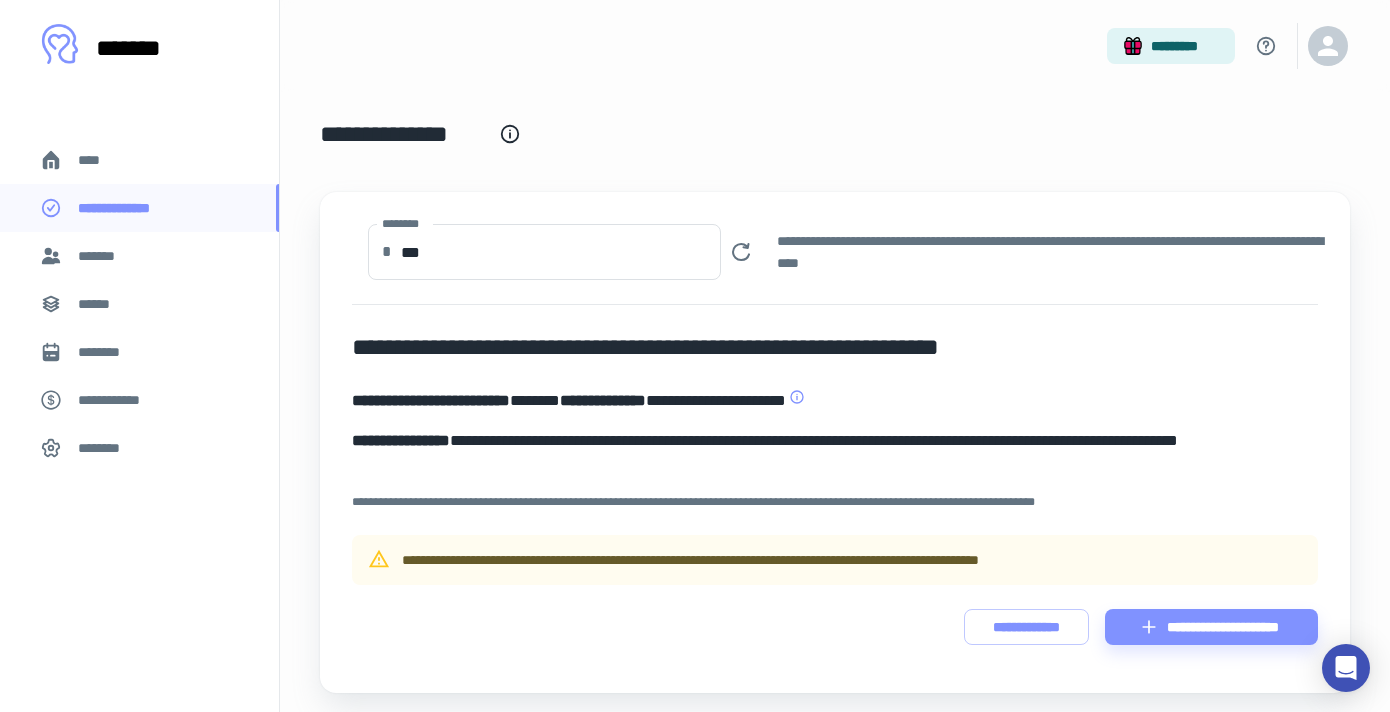 scroll, scrollTop: 0, scrollLeft: 0, axis: both 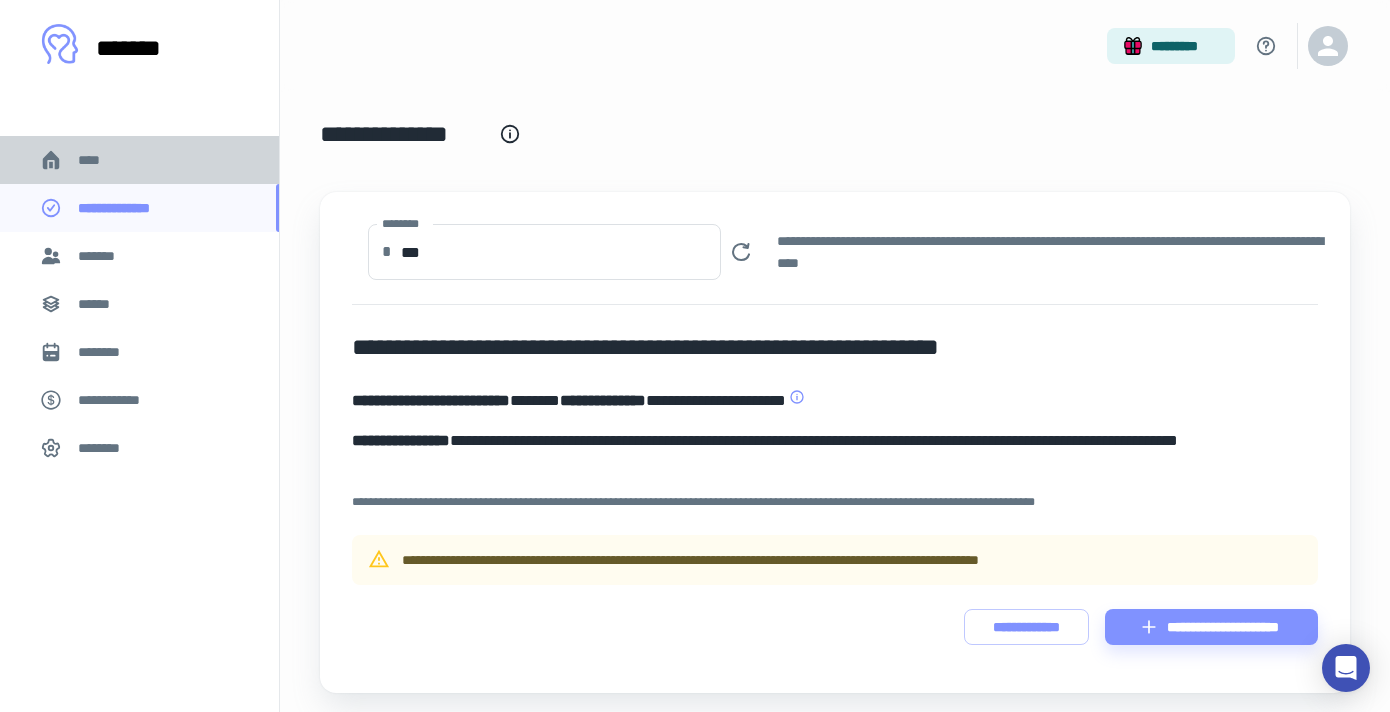 click on "****" at bounding box center [139, 160] 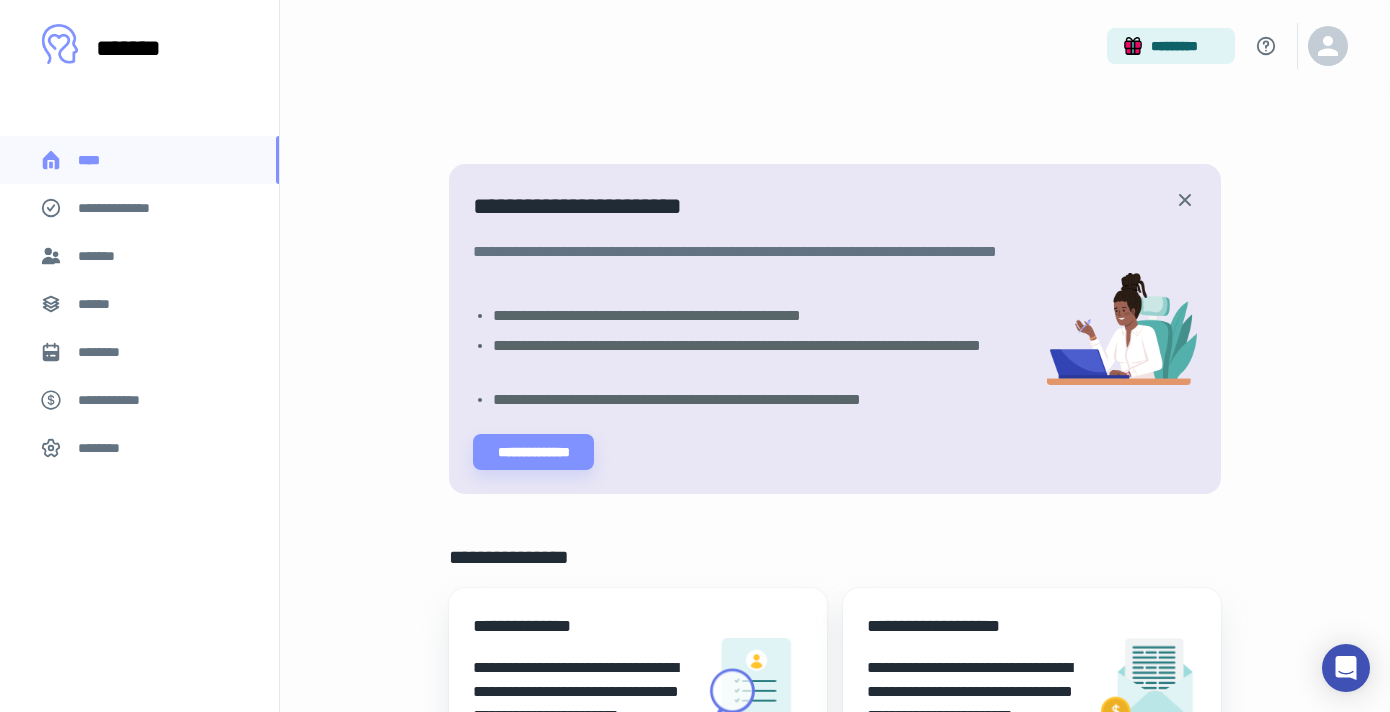 click on "**********" at bounding box center (127, 208) 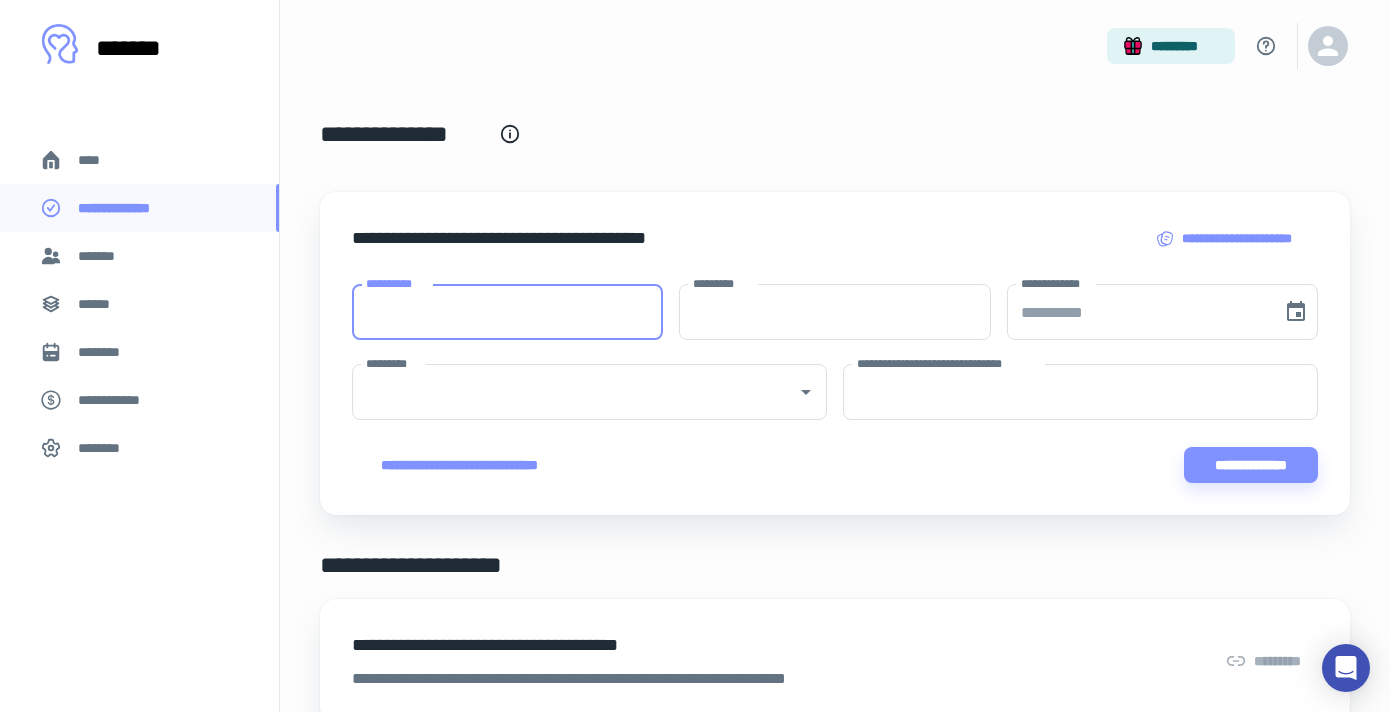 click on "**********" at bounding box center (507, 312) 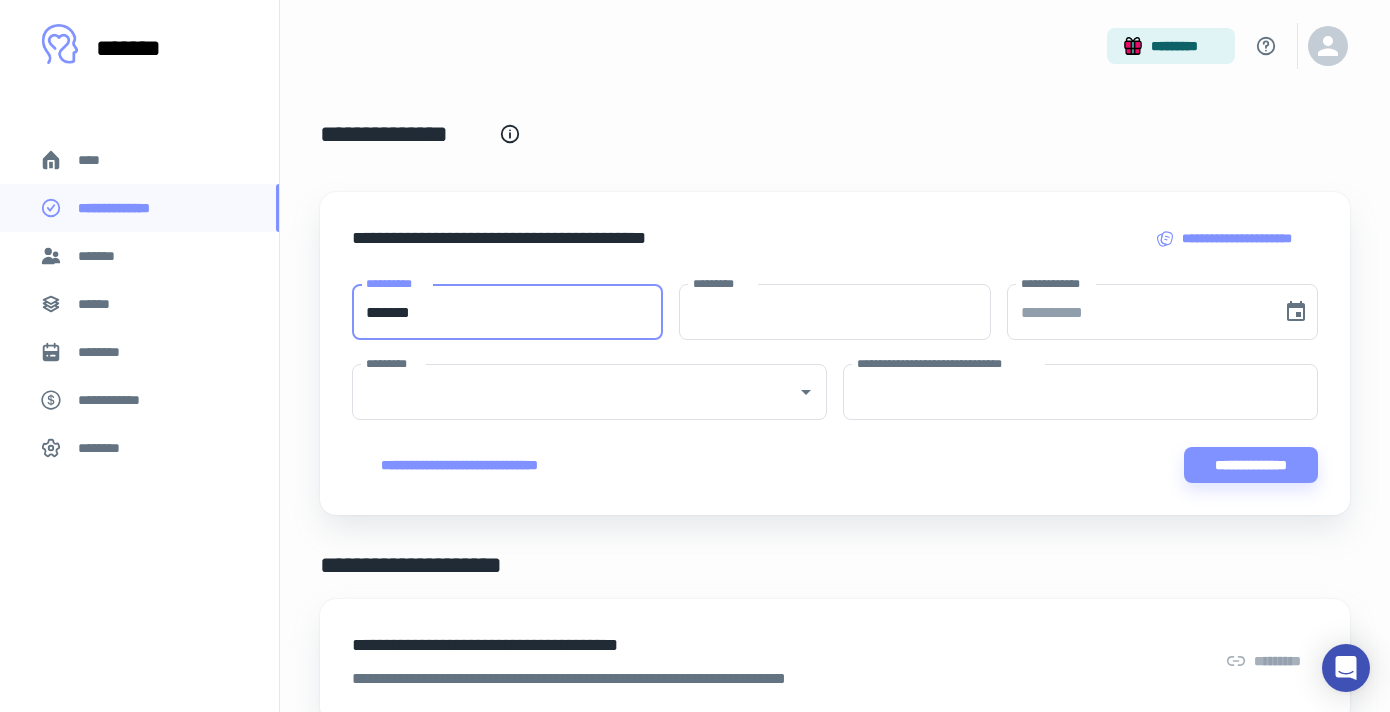 type on "*******" 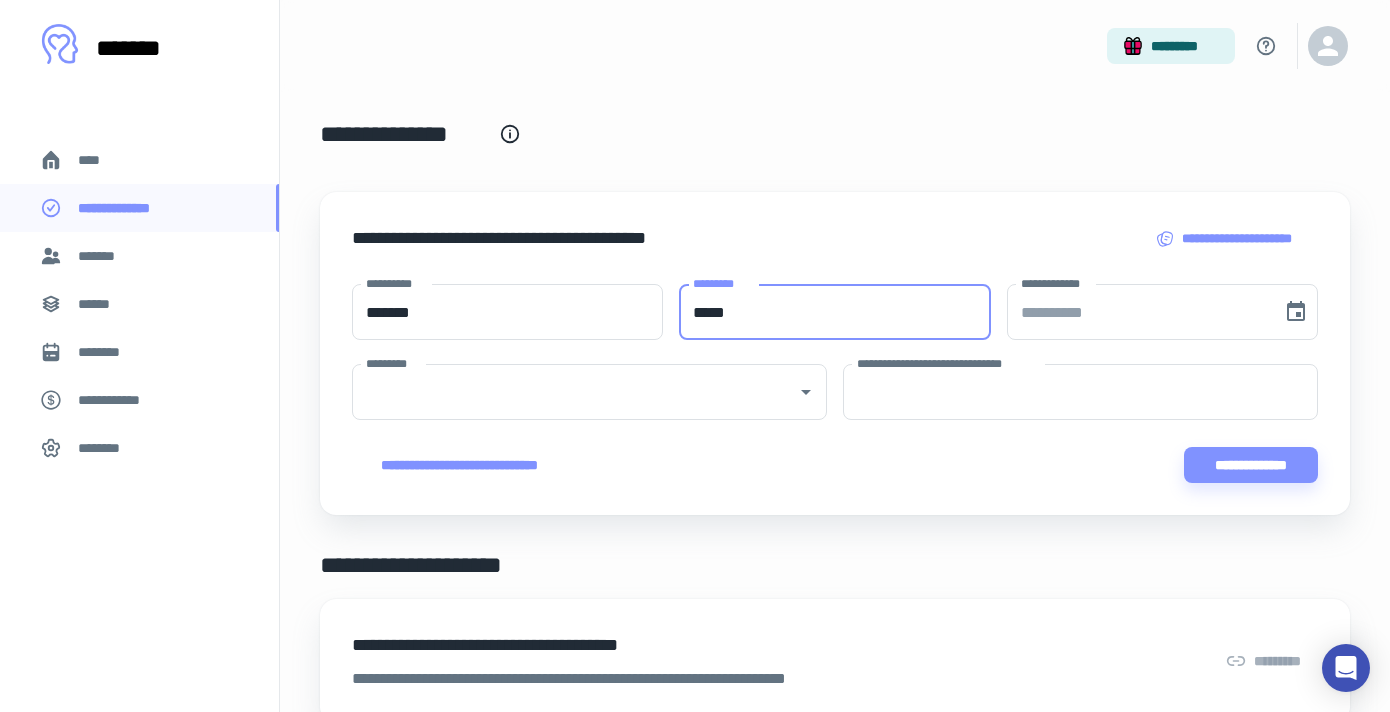type on "*****" 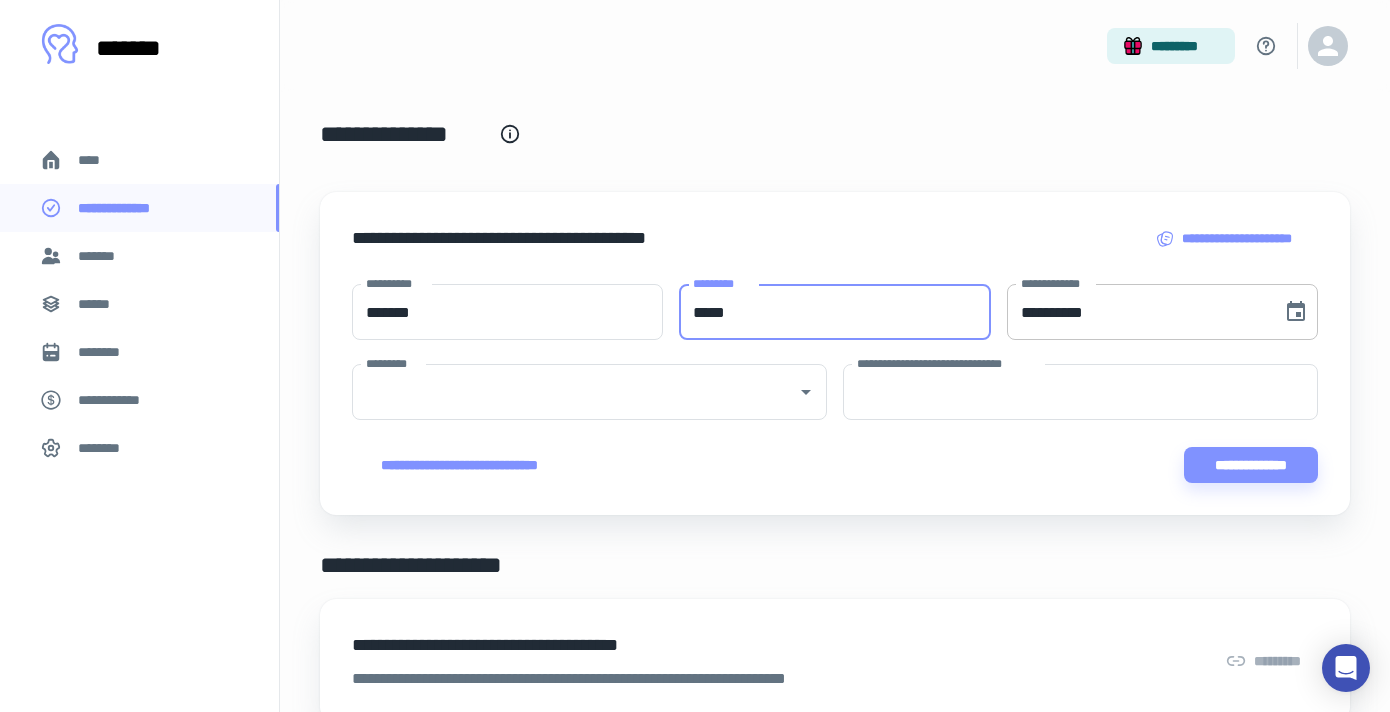 click on "**********" at bounding box center (1137, 312) 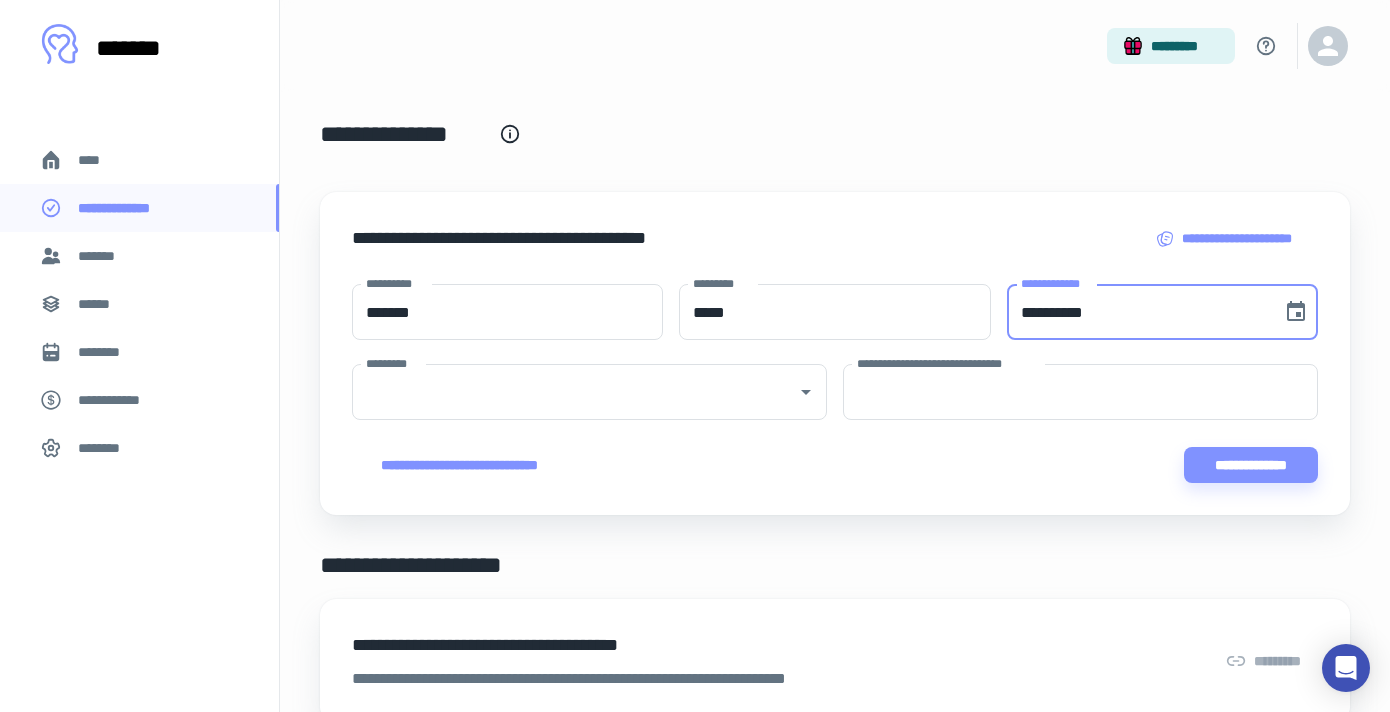 type on "**********" 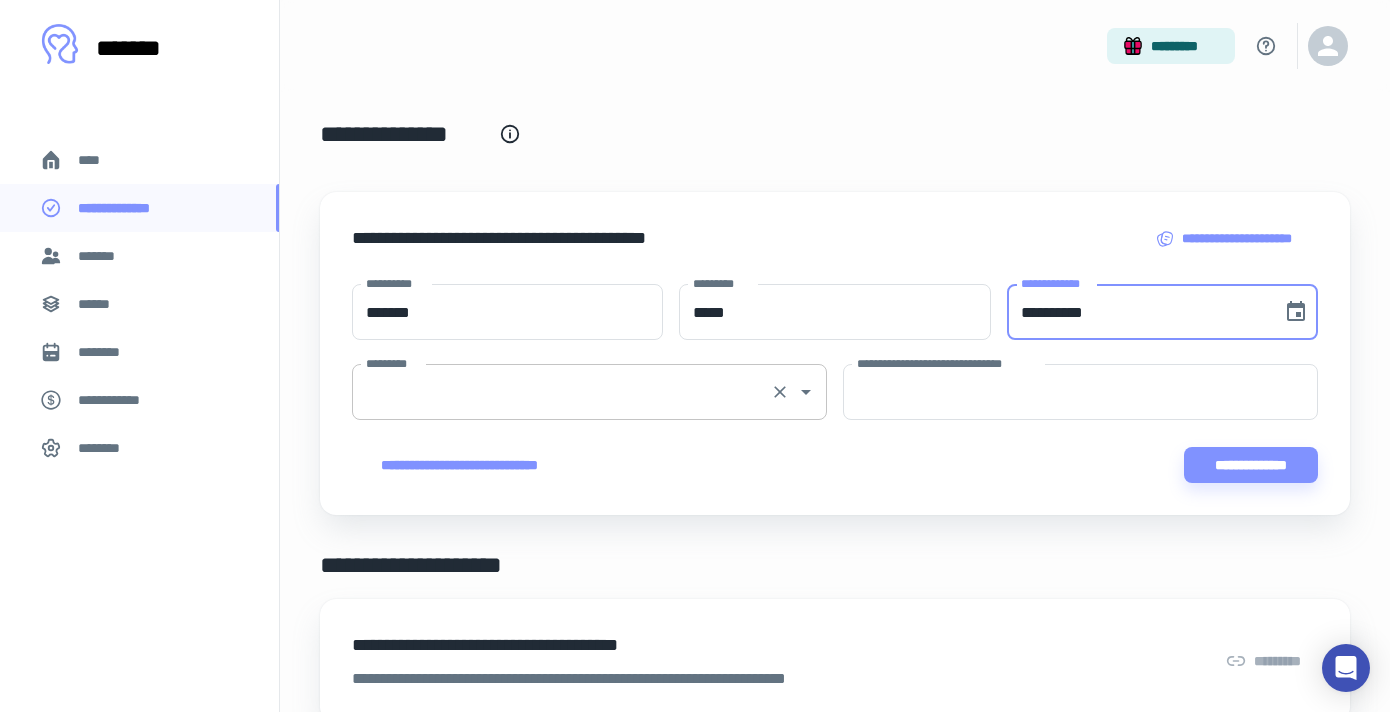 click on "*********" at bounding box center [561, 392] 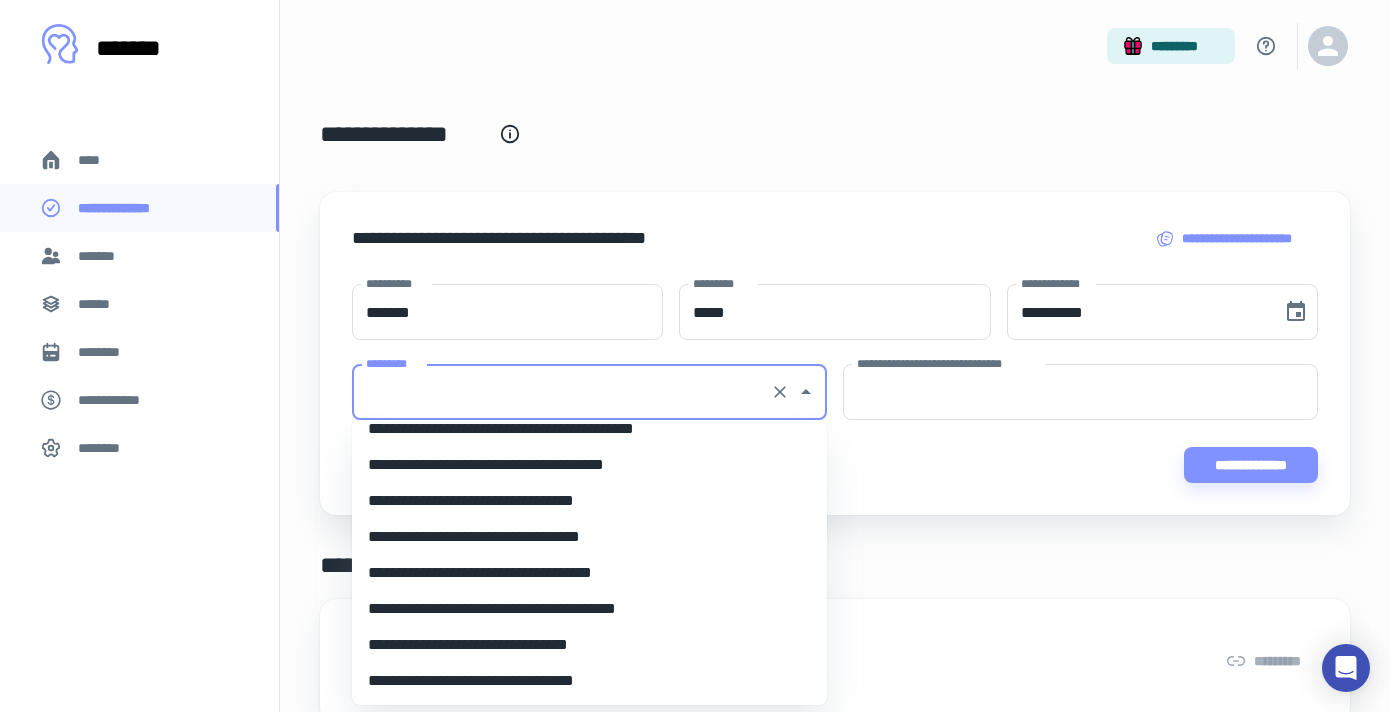 scroll, scrollTop: 1687, scrollLeft: 0, axis: vertical 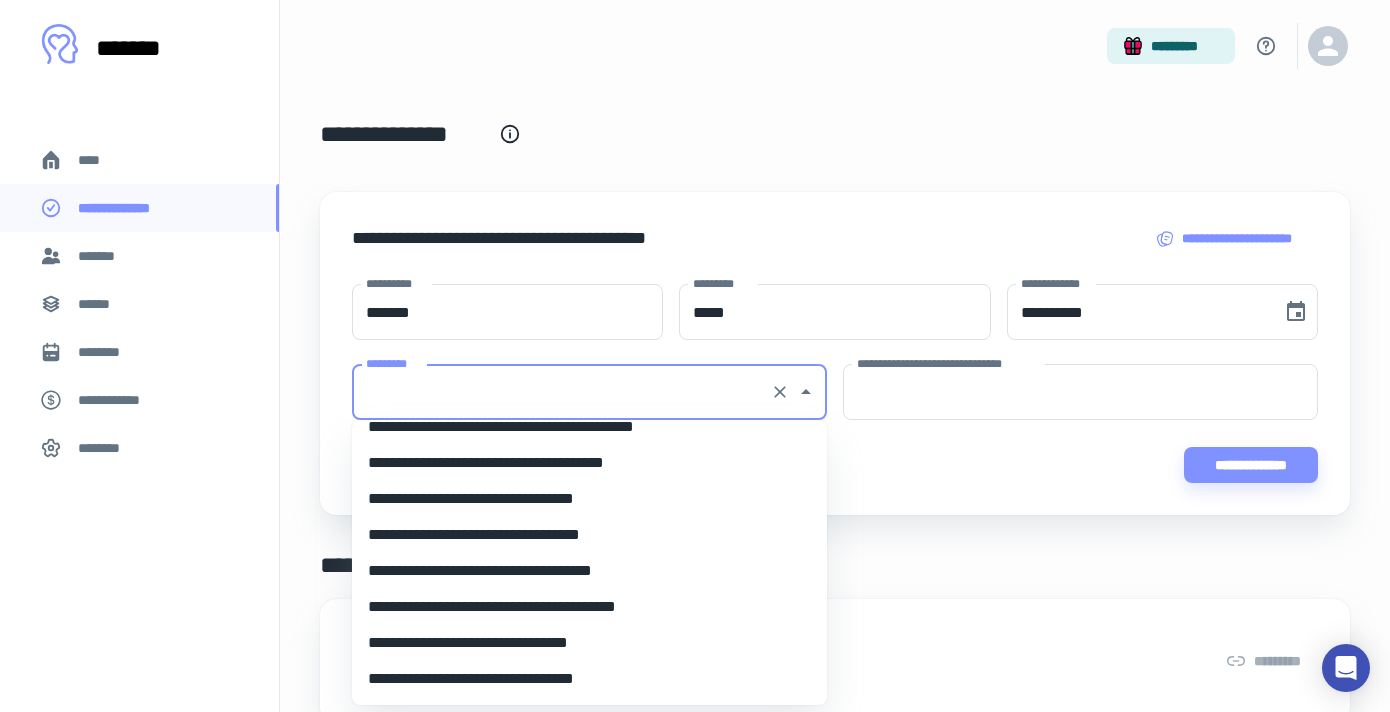 click on "**********" at bounding box center (589, 607) 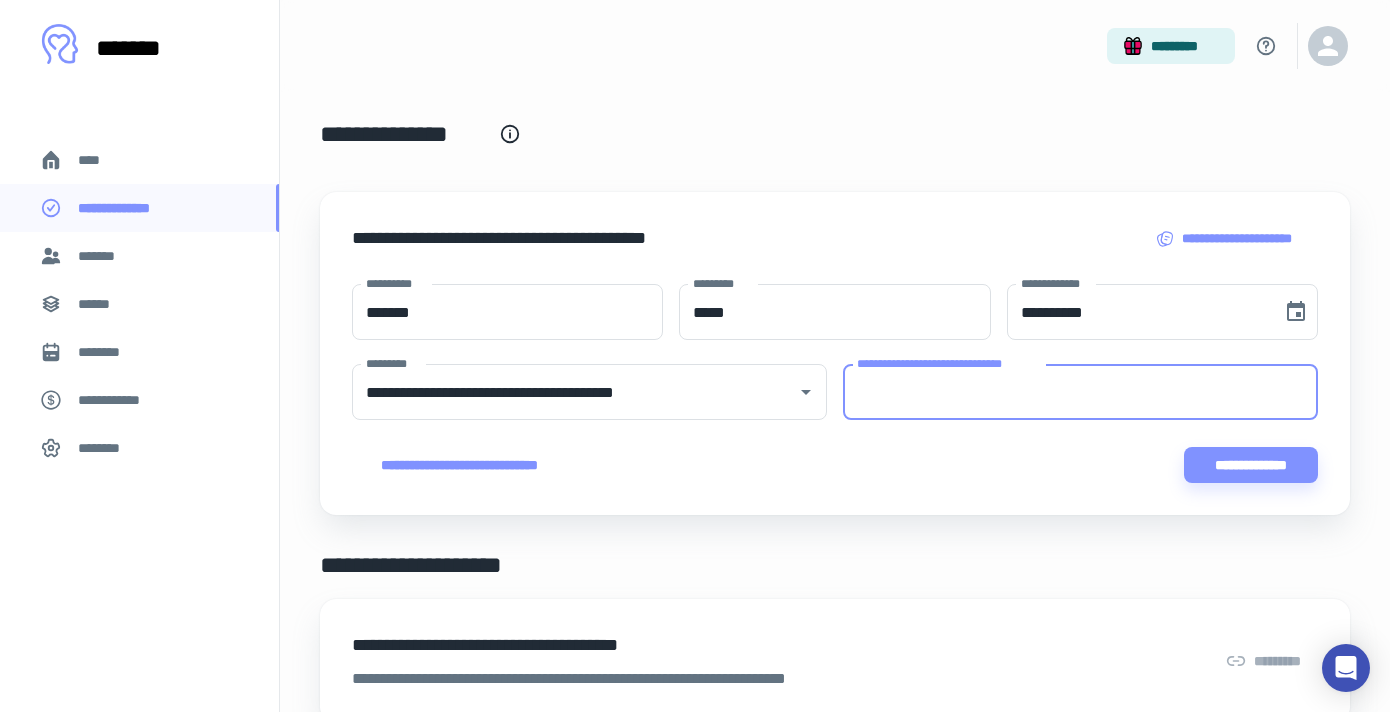 click on "**********" at bounding box center [1080, 392] 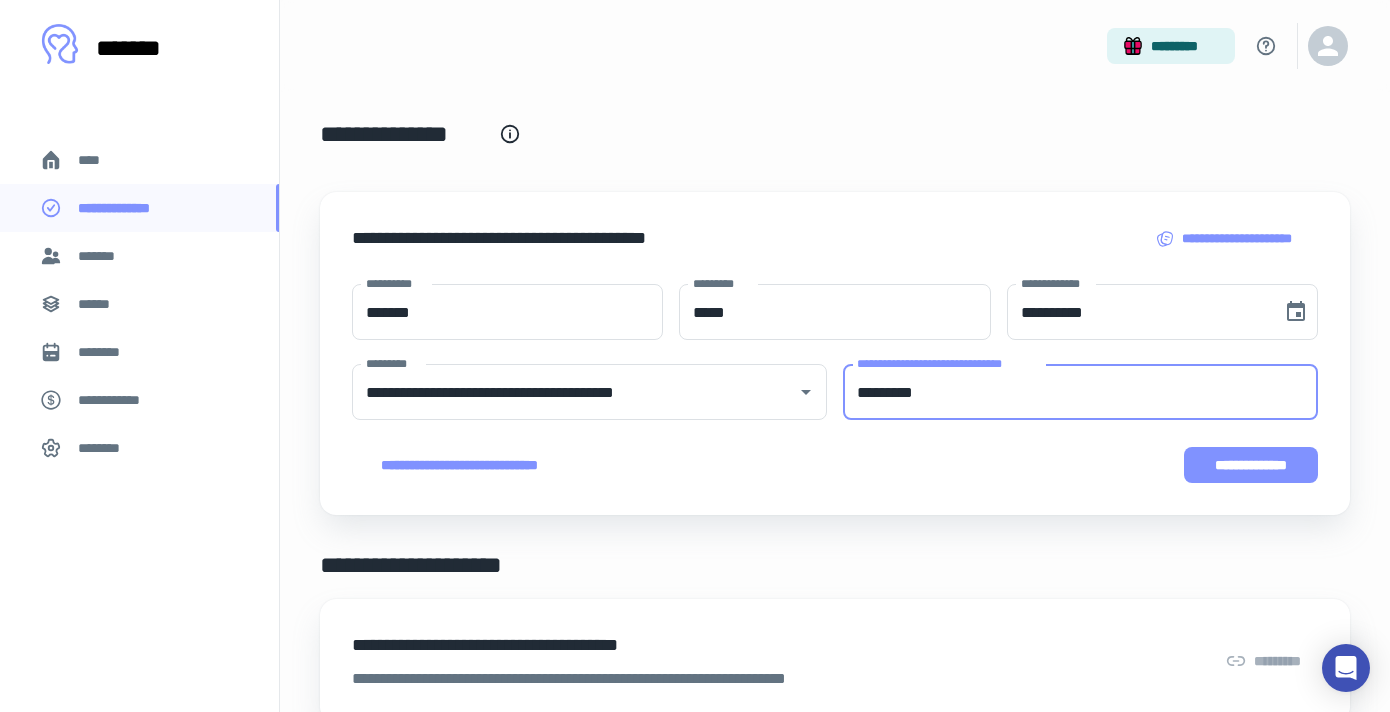 type on "*********" 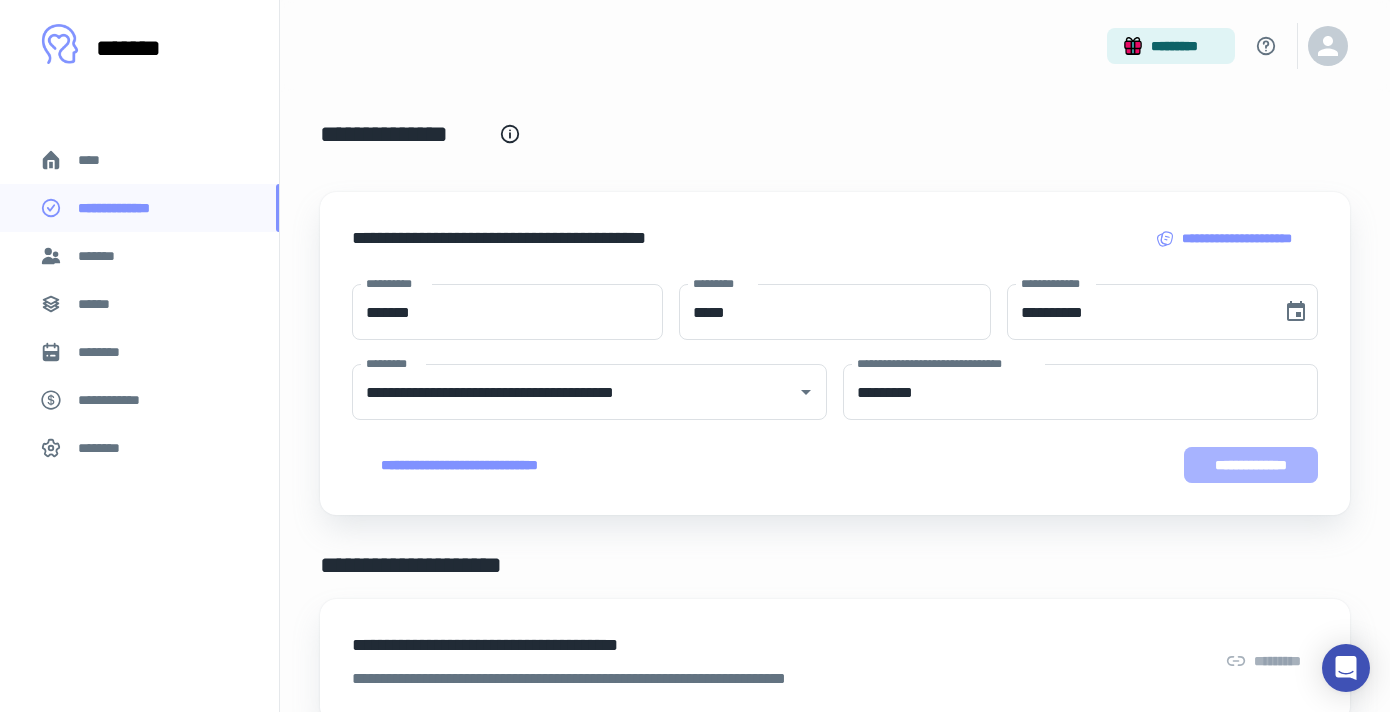 click on "**********" at bounding box center (1251, 465) 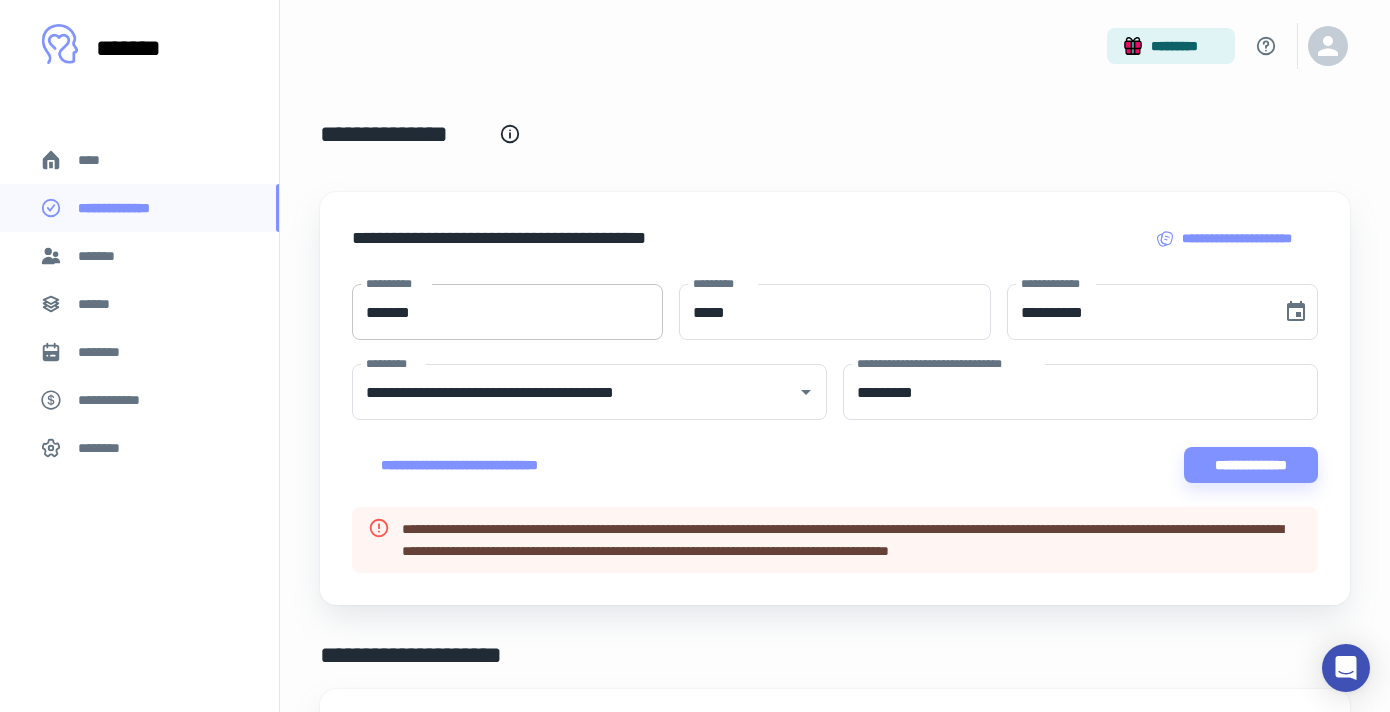 click on "*******" at bounding box center (507, 312) 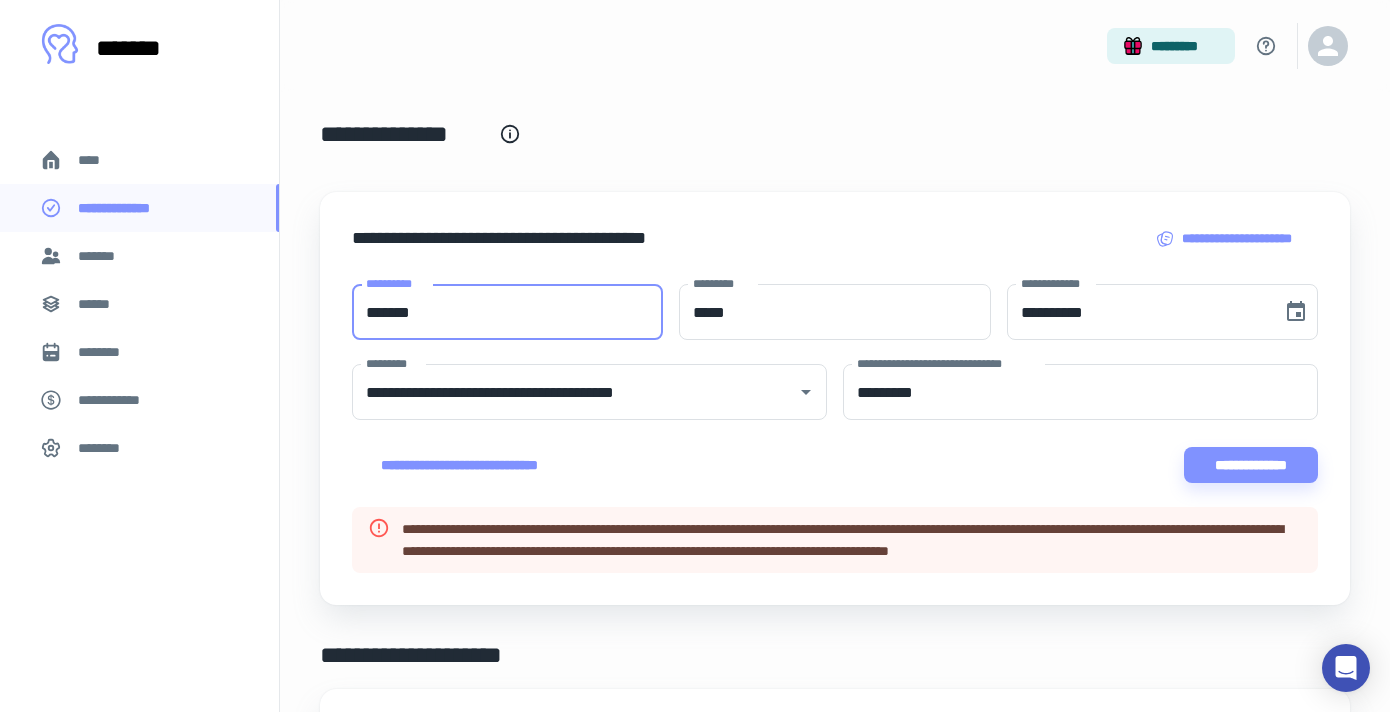 click on "*******" at bounding box center [507, 312] 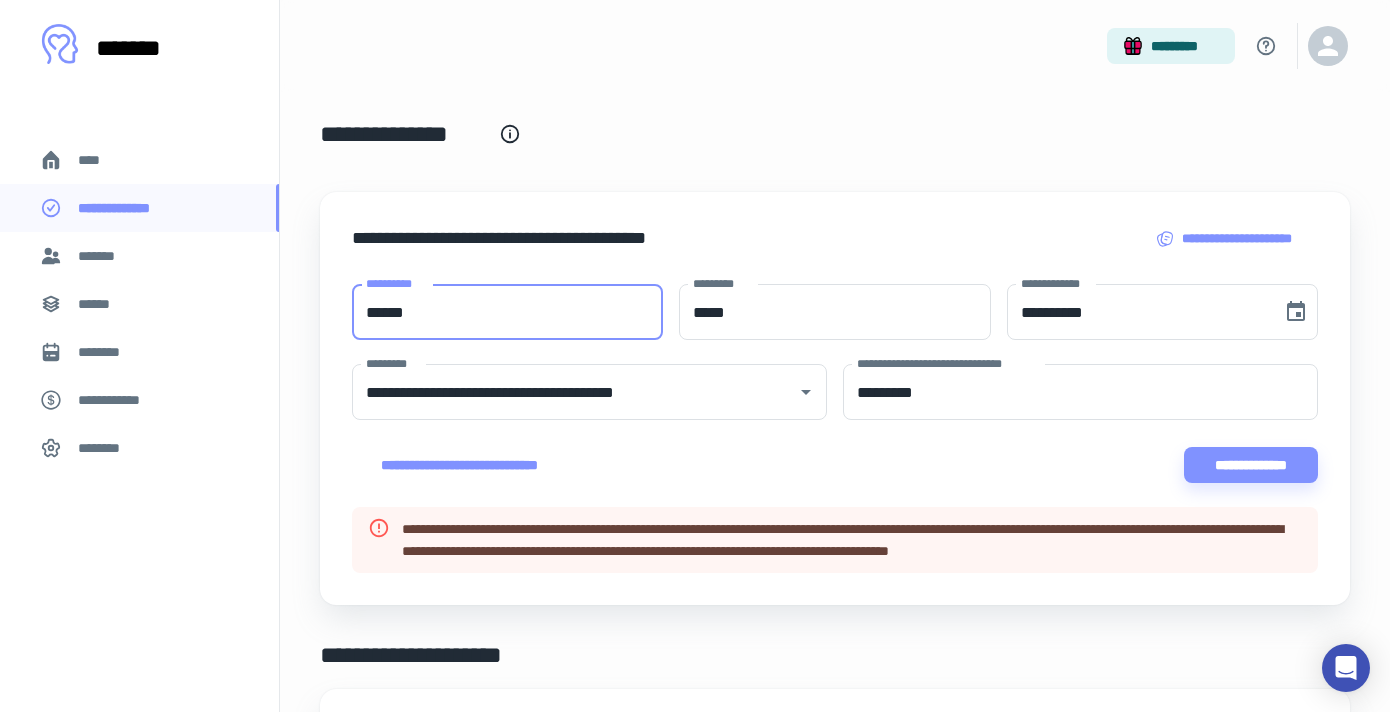 type on "******" 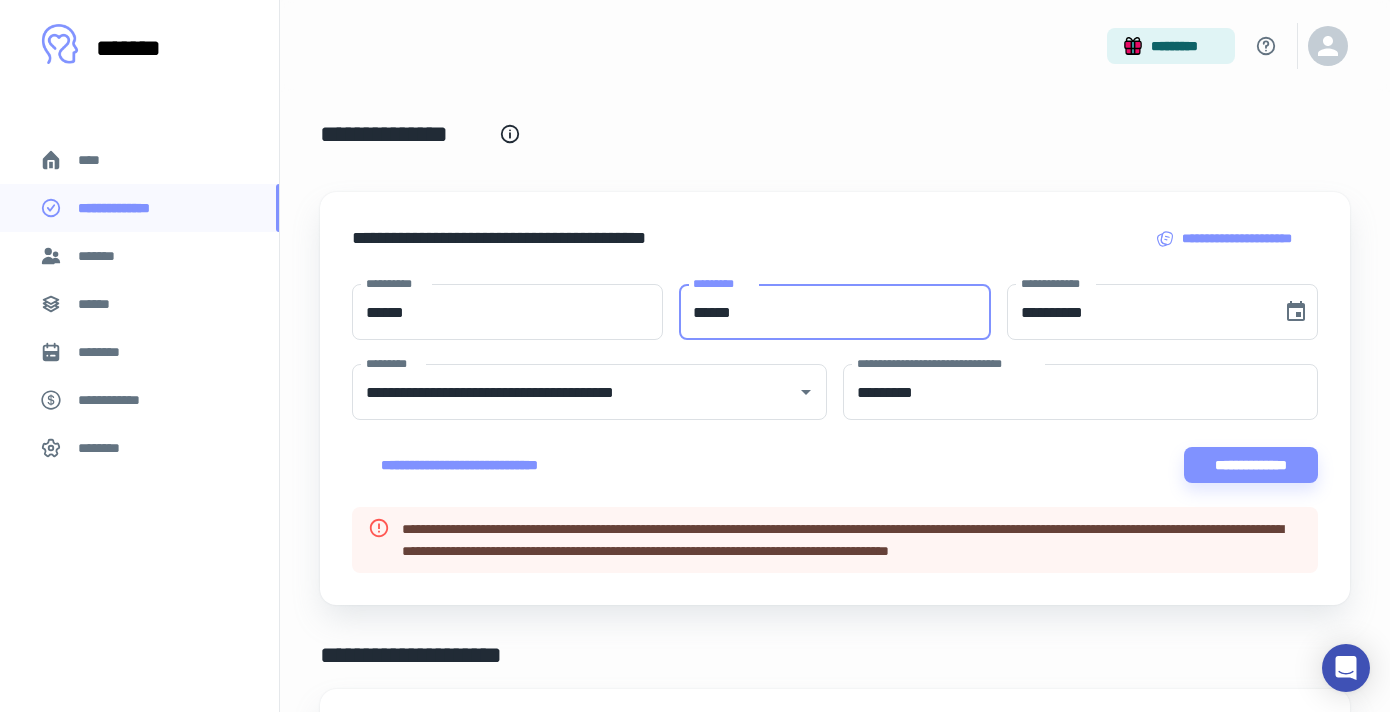 type on "******" 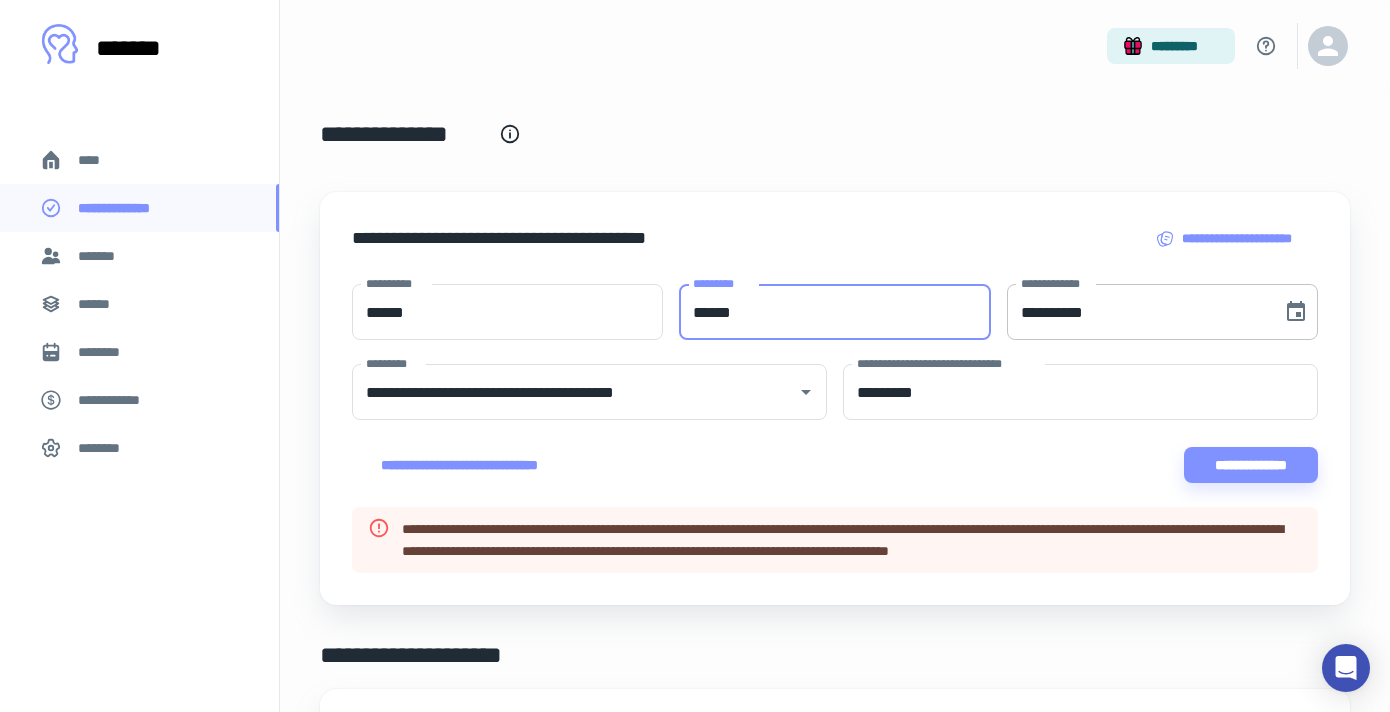 click on "**********" at bounding box center (1137, 312) 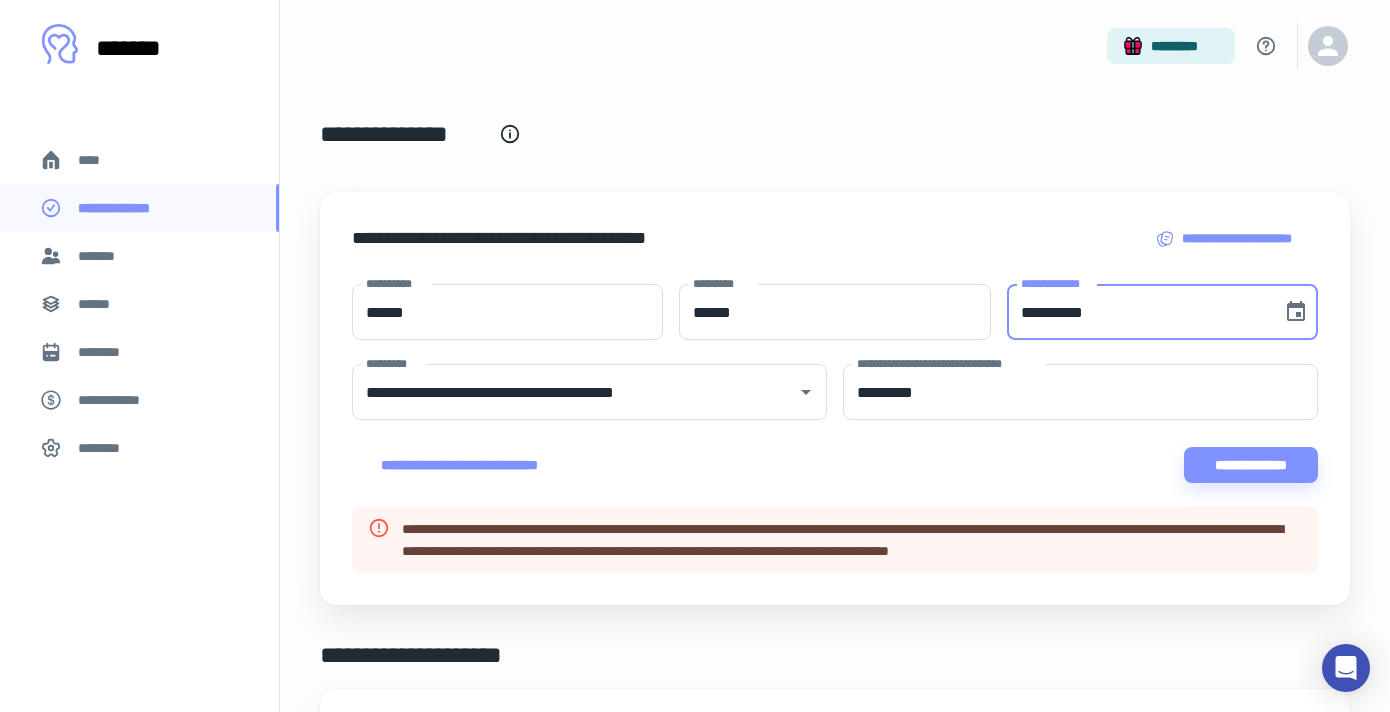 type on "**********" 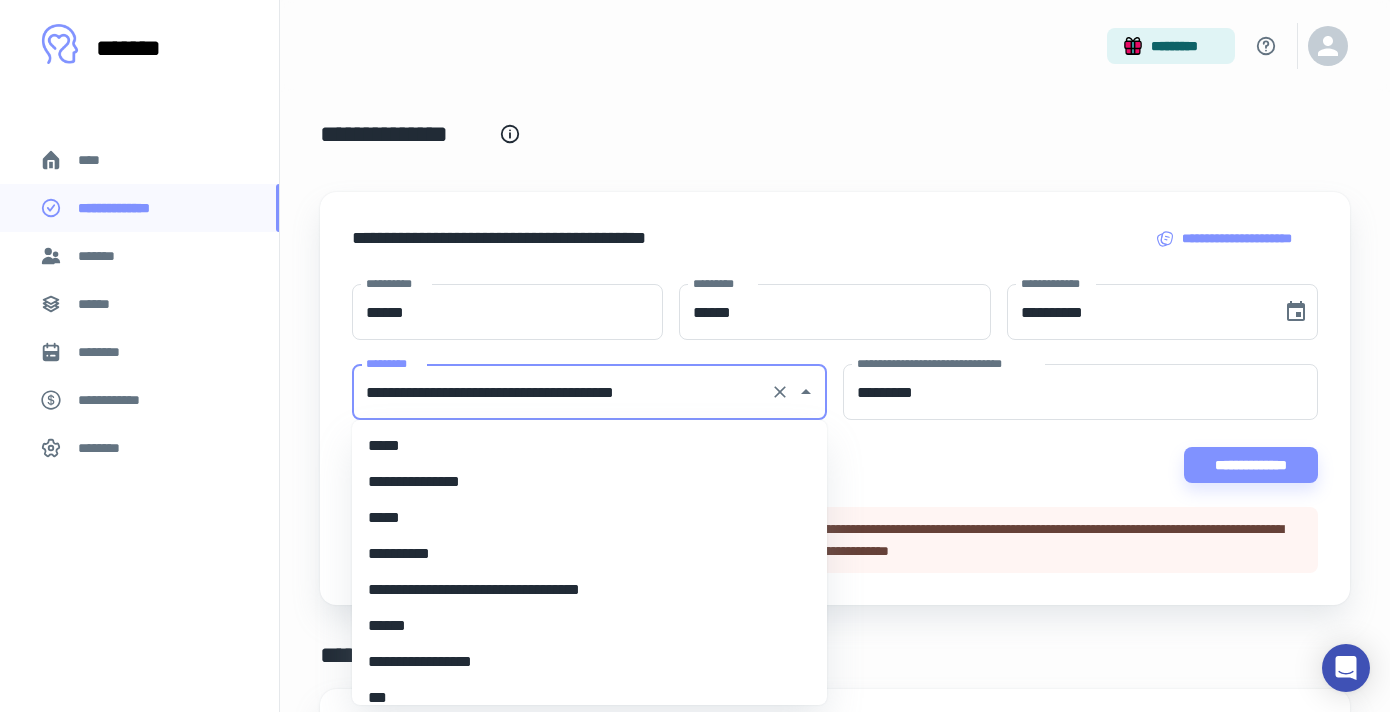 click on "**********" at bounding box center (561, 392) 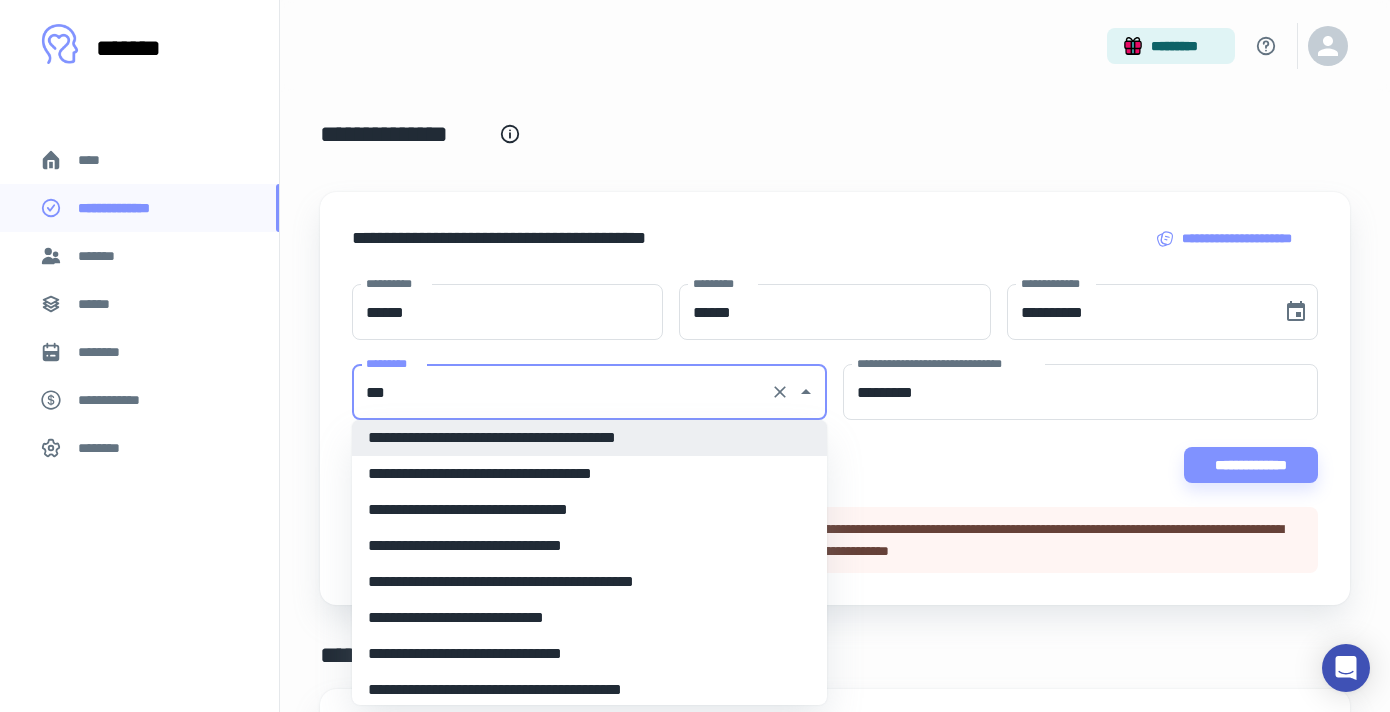 scroll, scrollTop: 0, scrollLeft: 0, axis: both 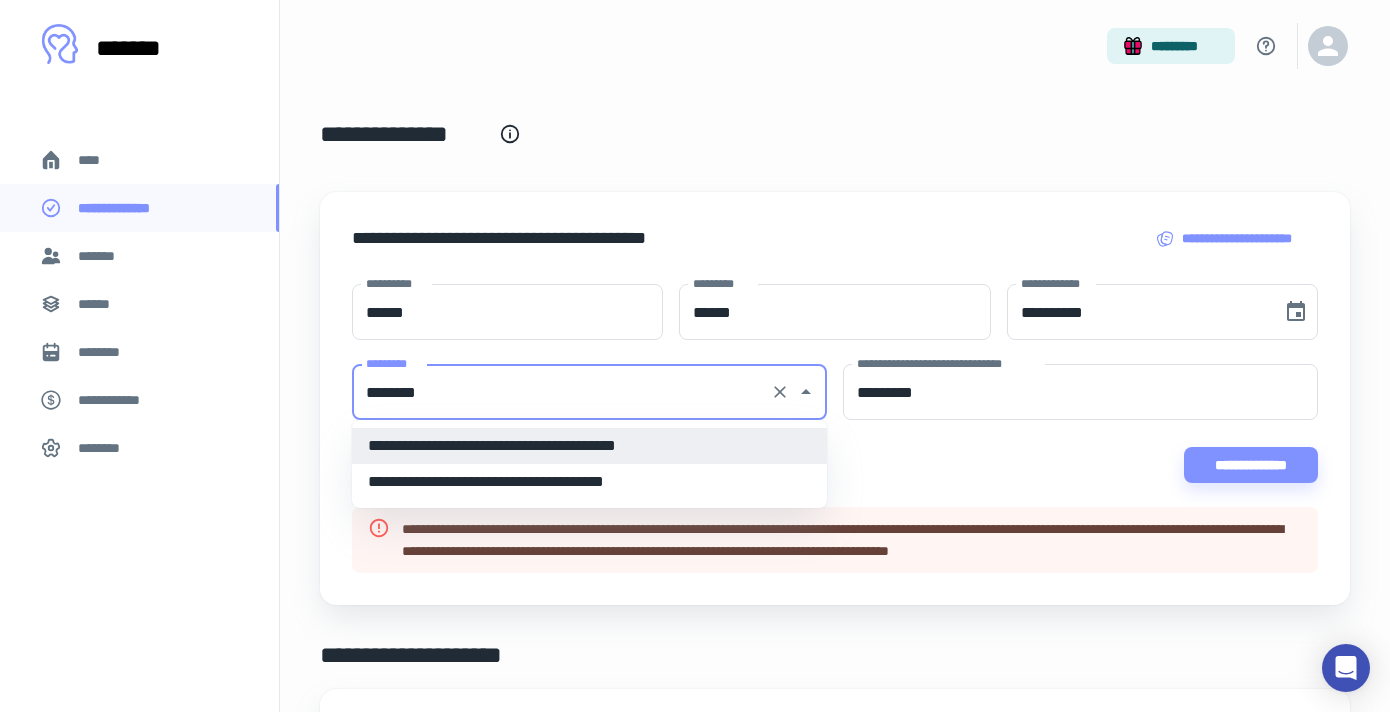 click on "**********" at bounding box center [589, 446] 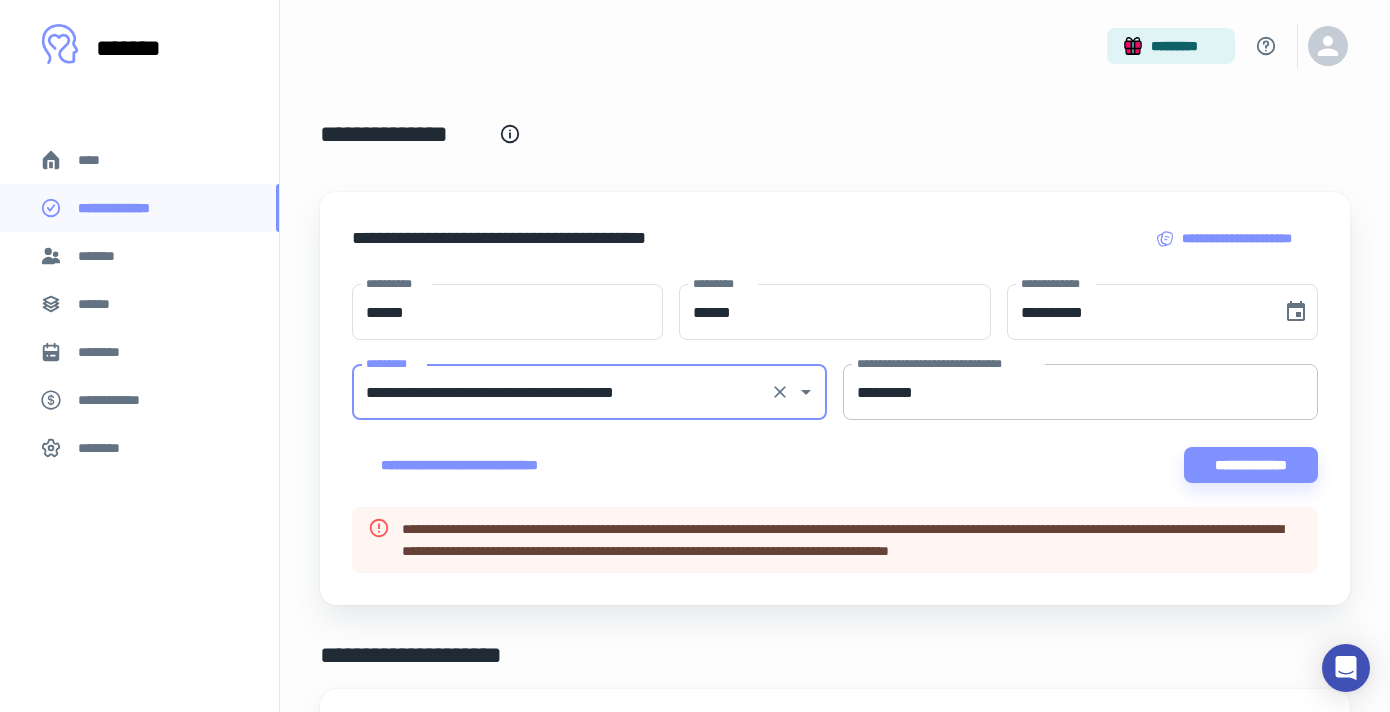 click on "*********" at bounding box center (1080, 392) 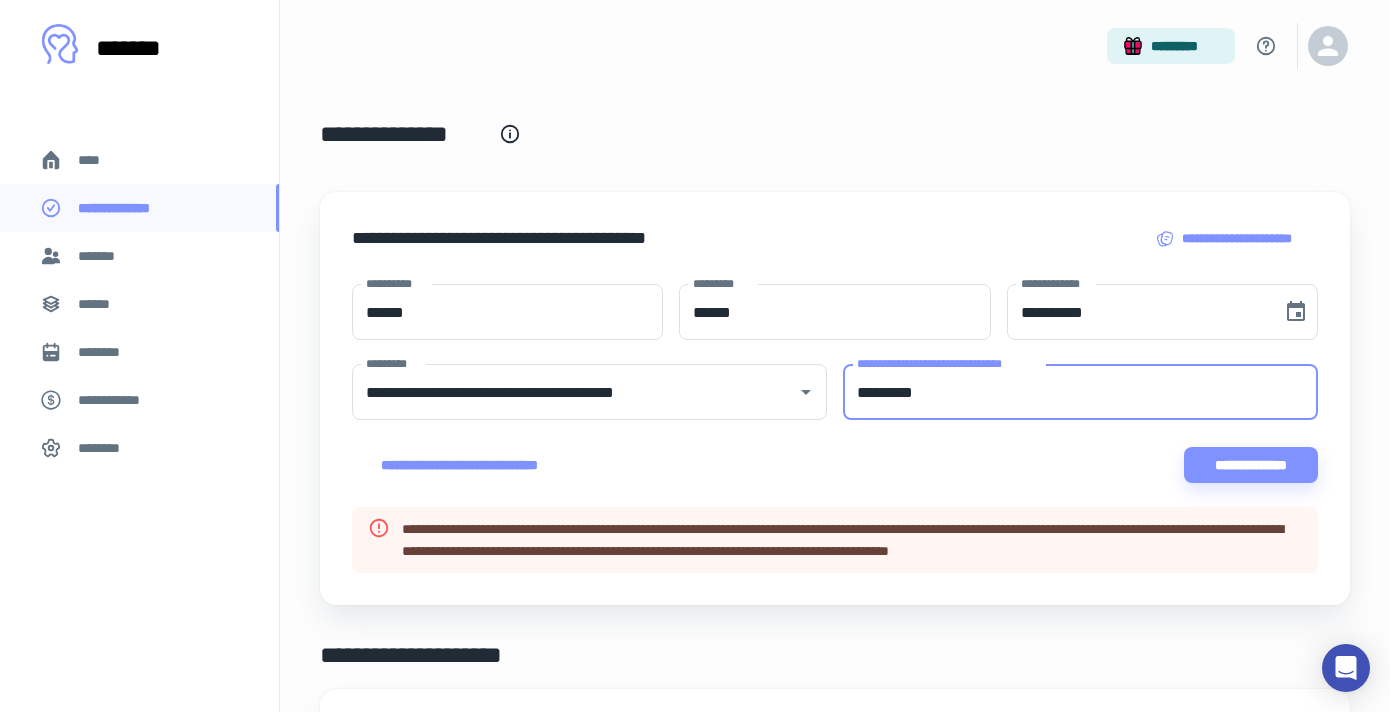 click on "*********" at bounding box center (1080, 392) 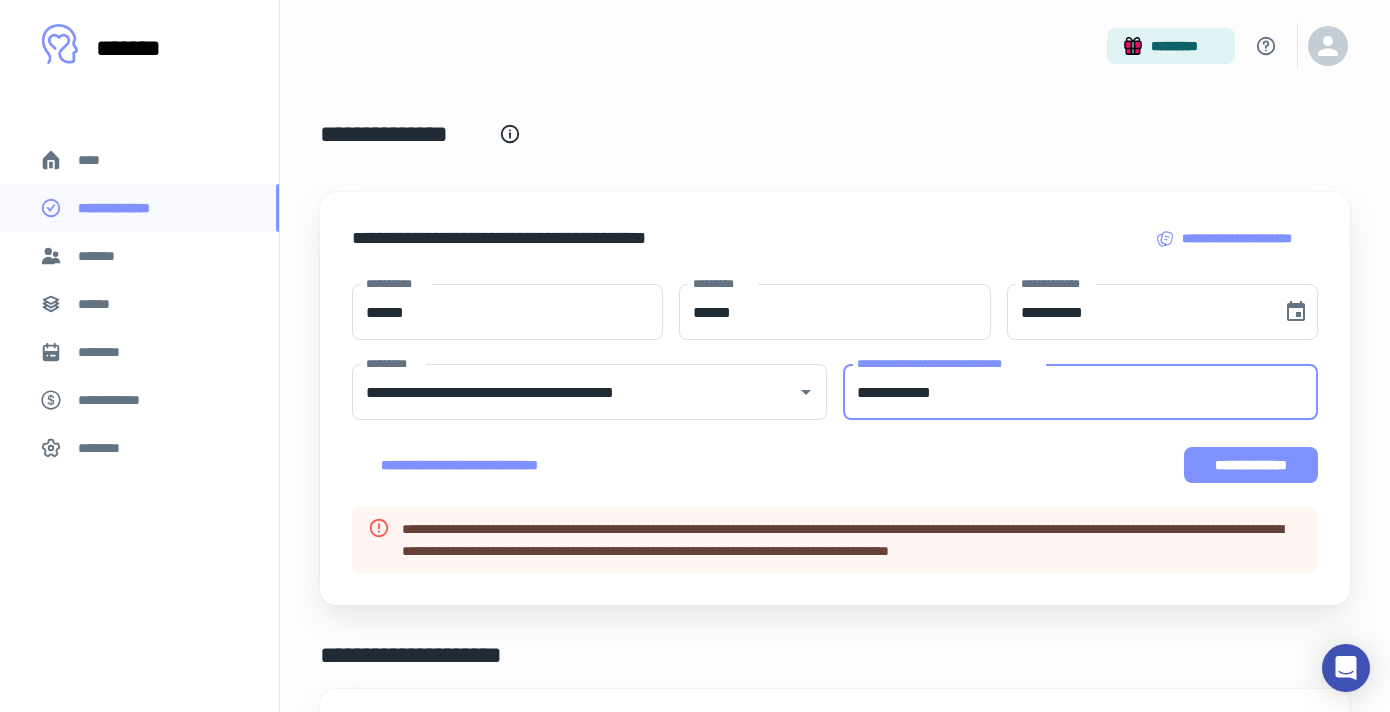 type on "**********" 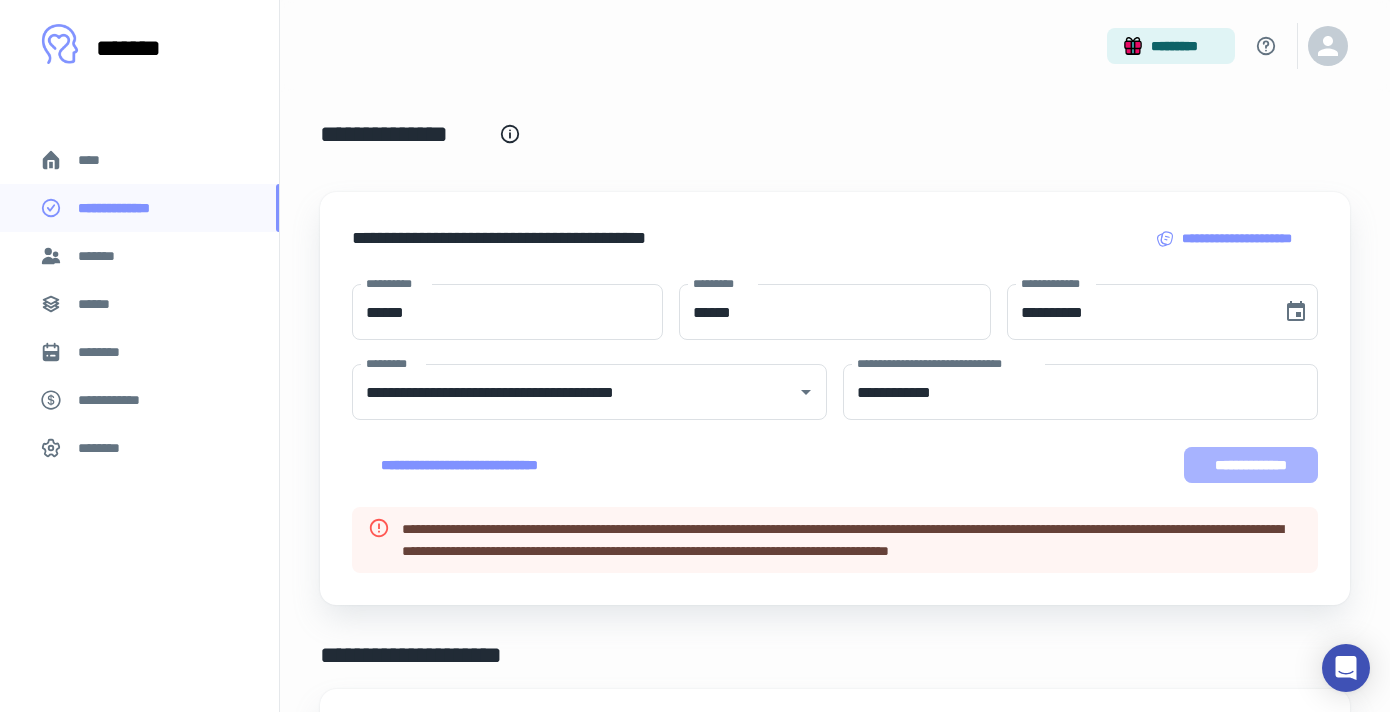 click on "**********" at bounding box center (1251, 465) 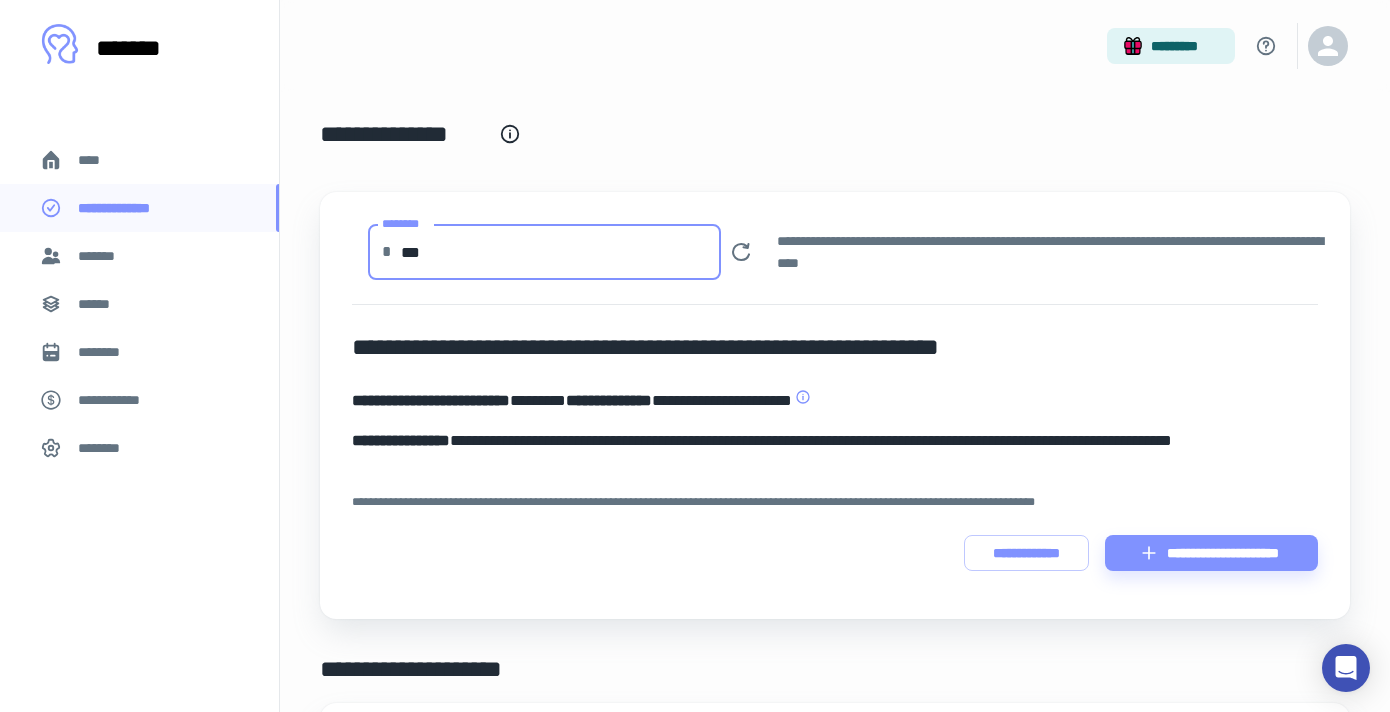 click on "***" at bounding box center (561, 252) 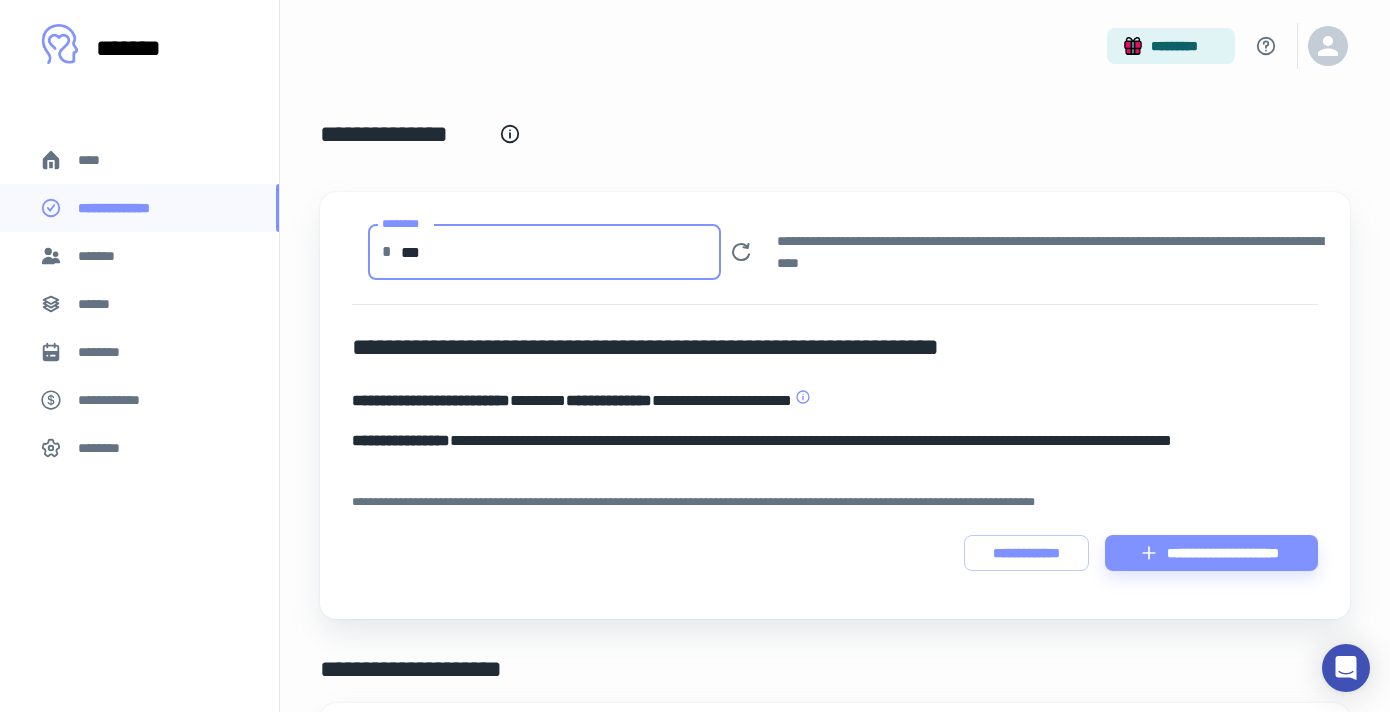 type on "***" 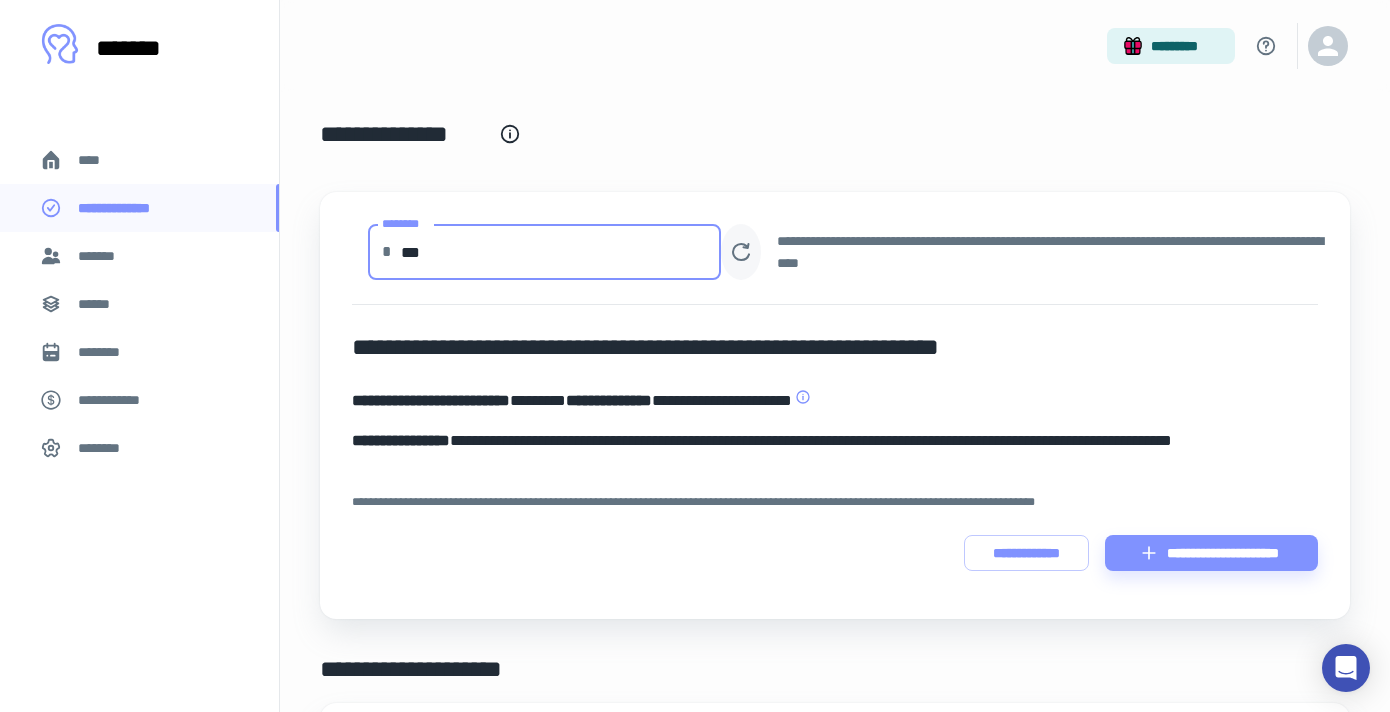 click 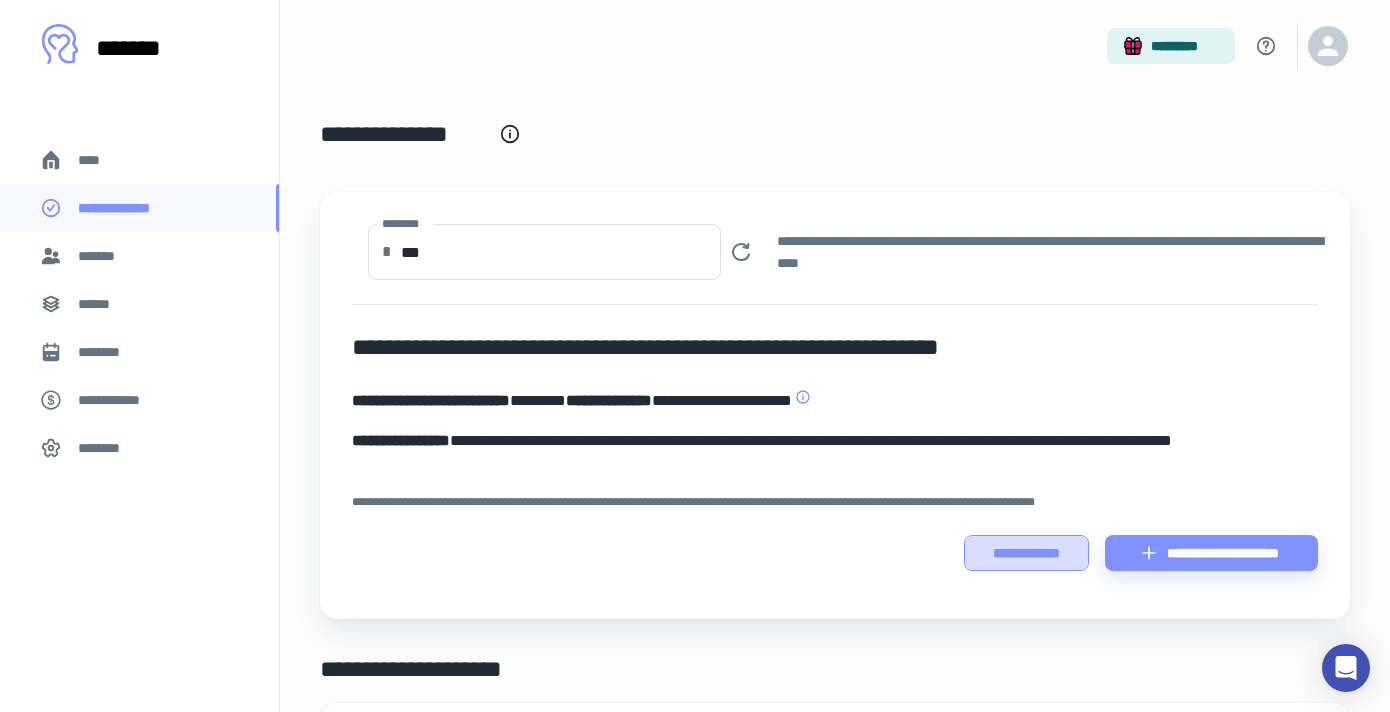 click on "**********" at bounding box center [1026, 553] 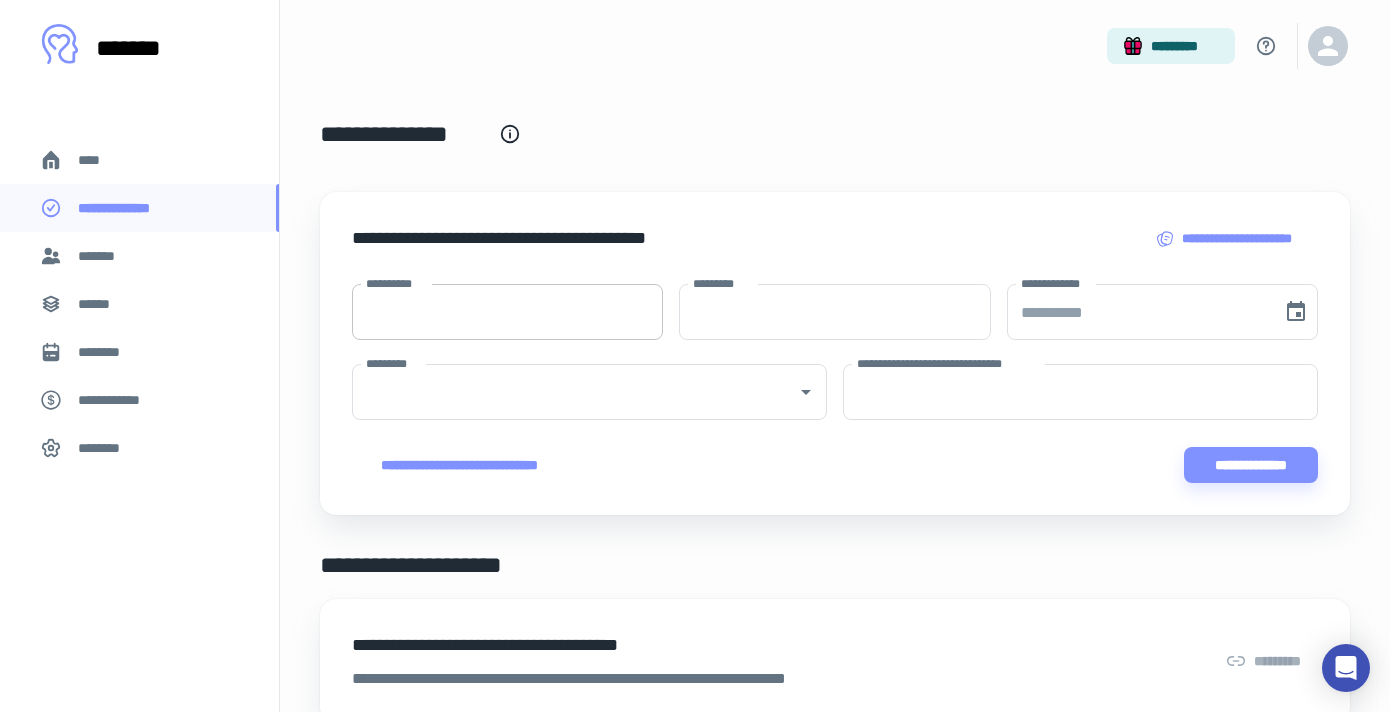 click on "**********" at bounding box center (507, 312) 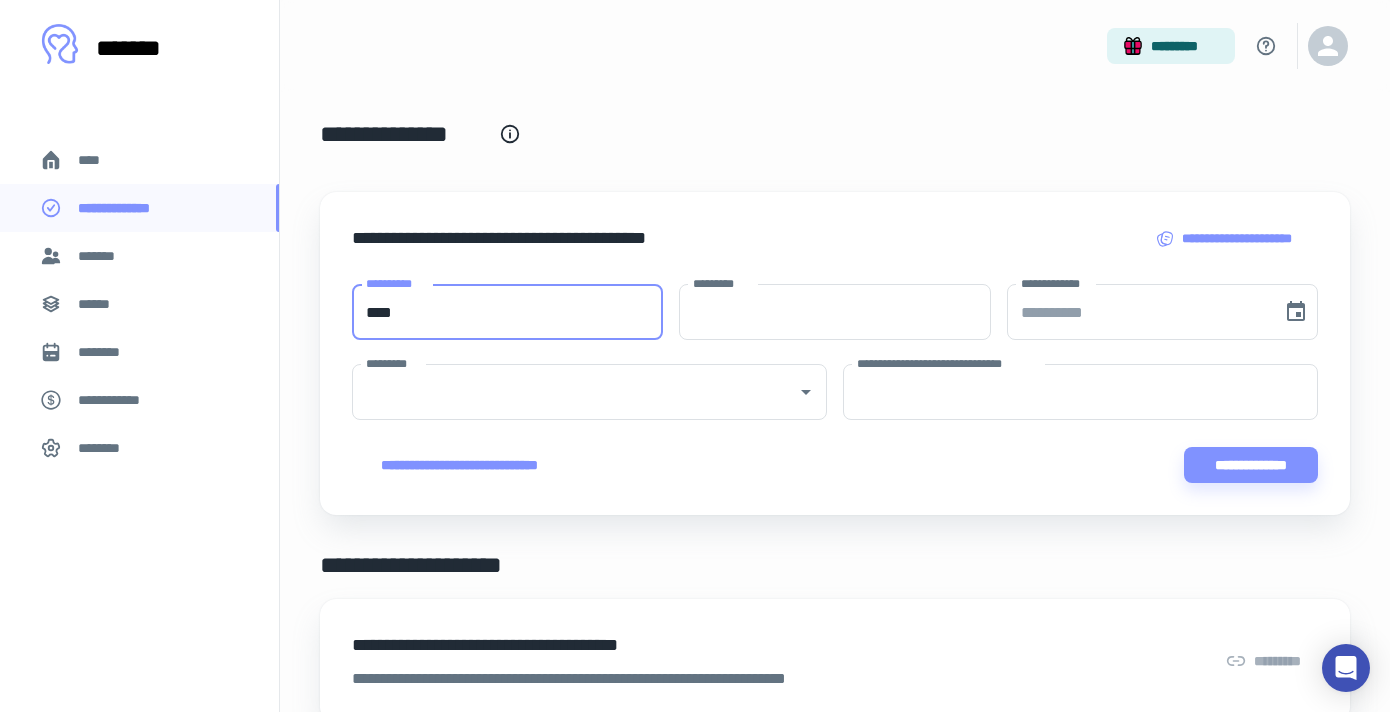 type on "****" 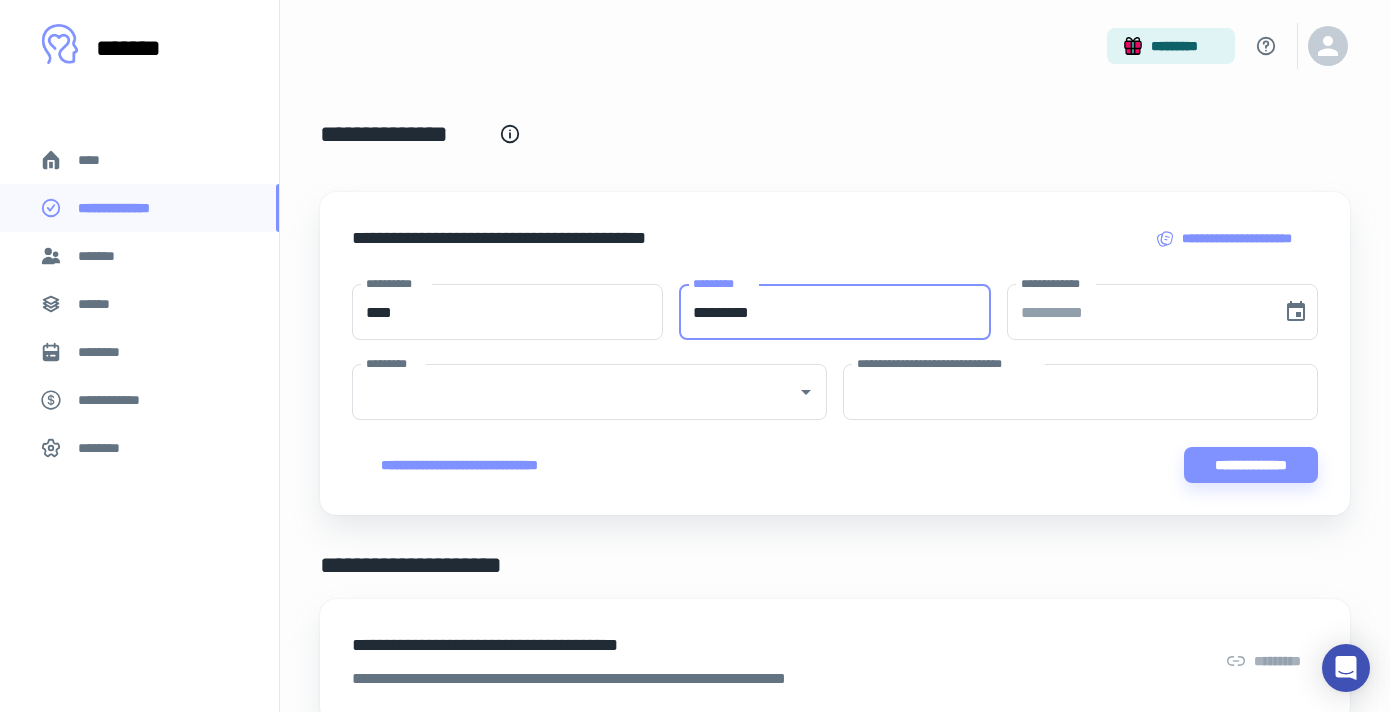 type on "*********" 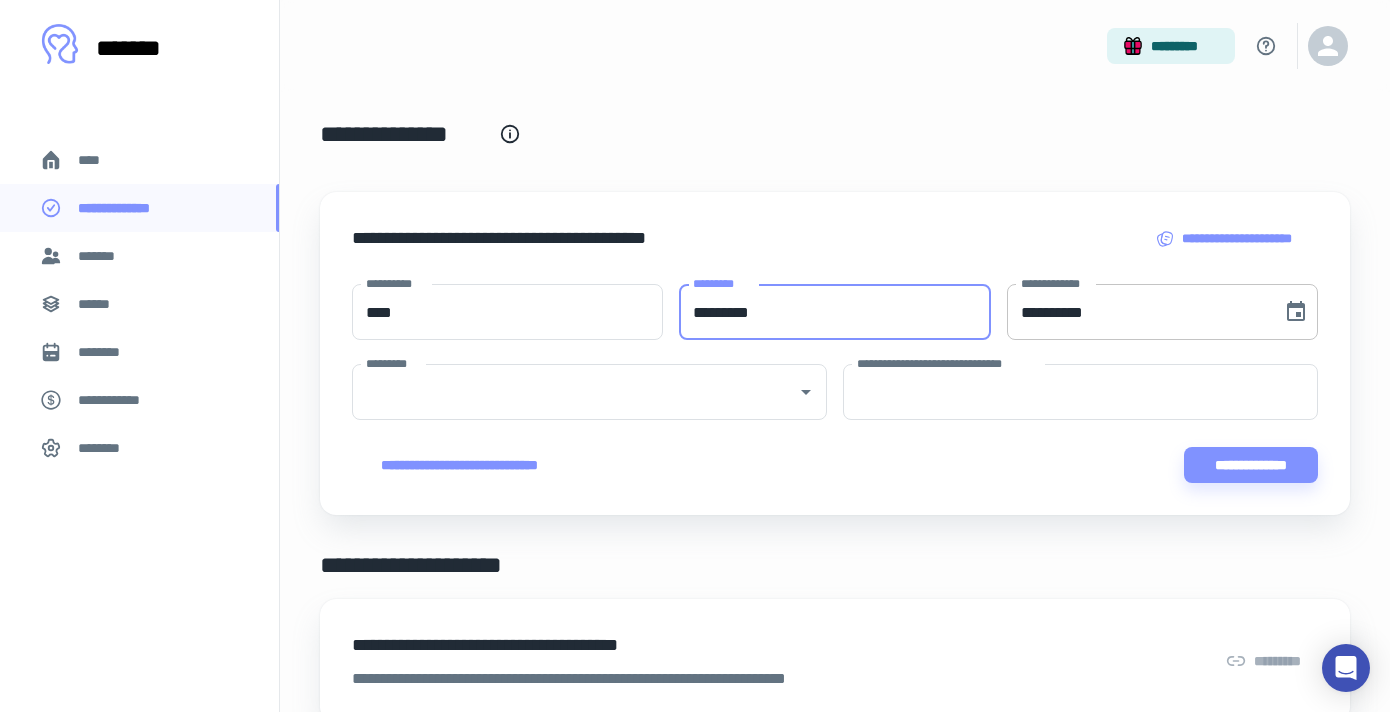 click on "**********" at bounding box center [1137, 312] 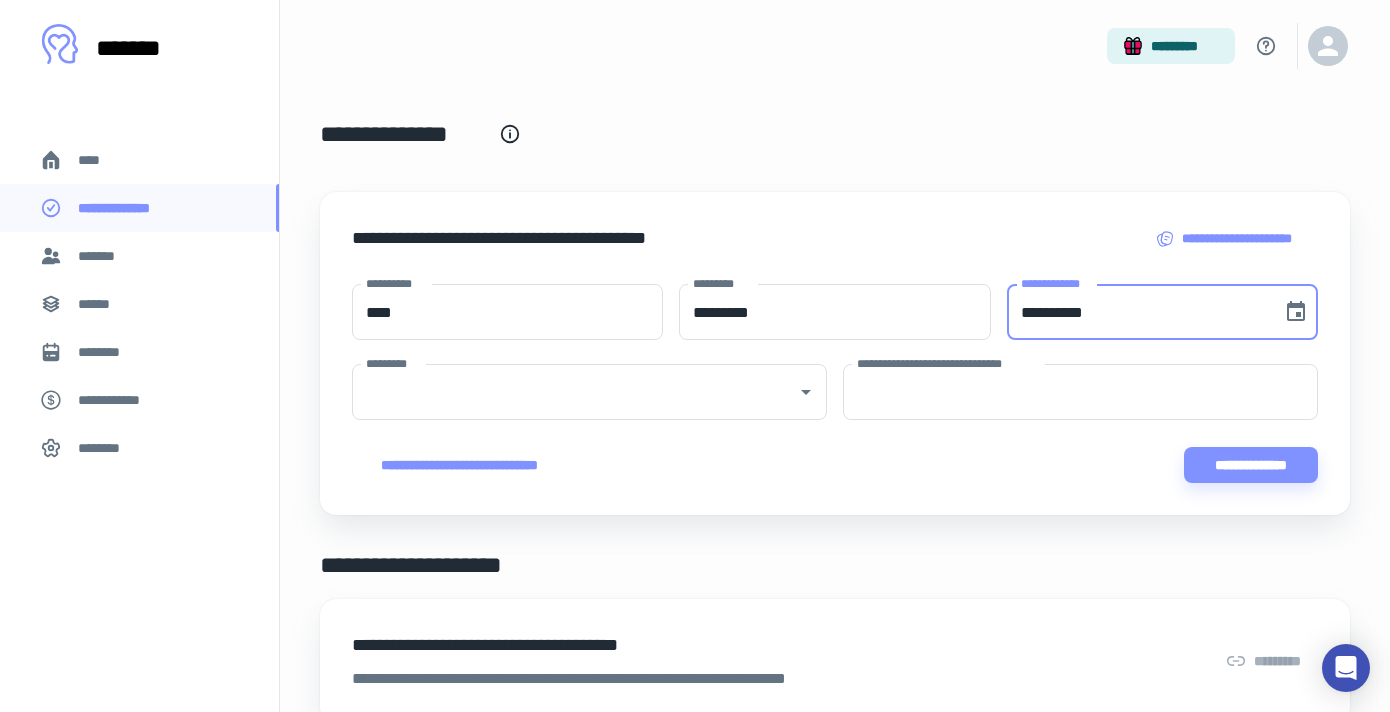 type on "**********" 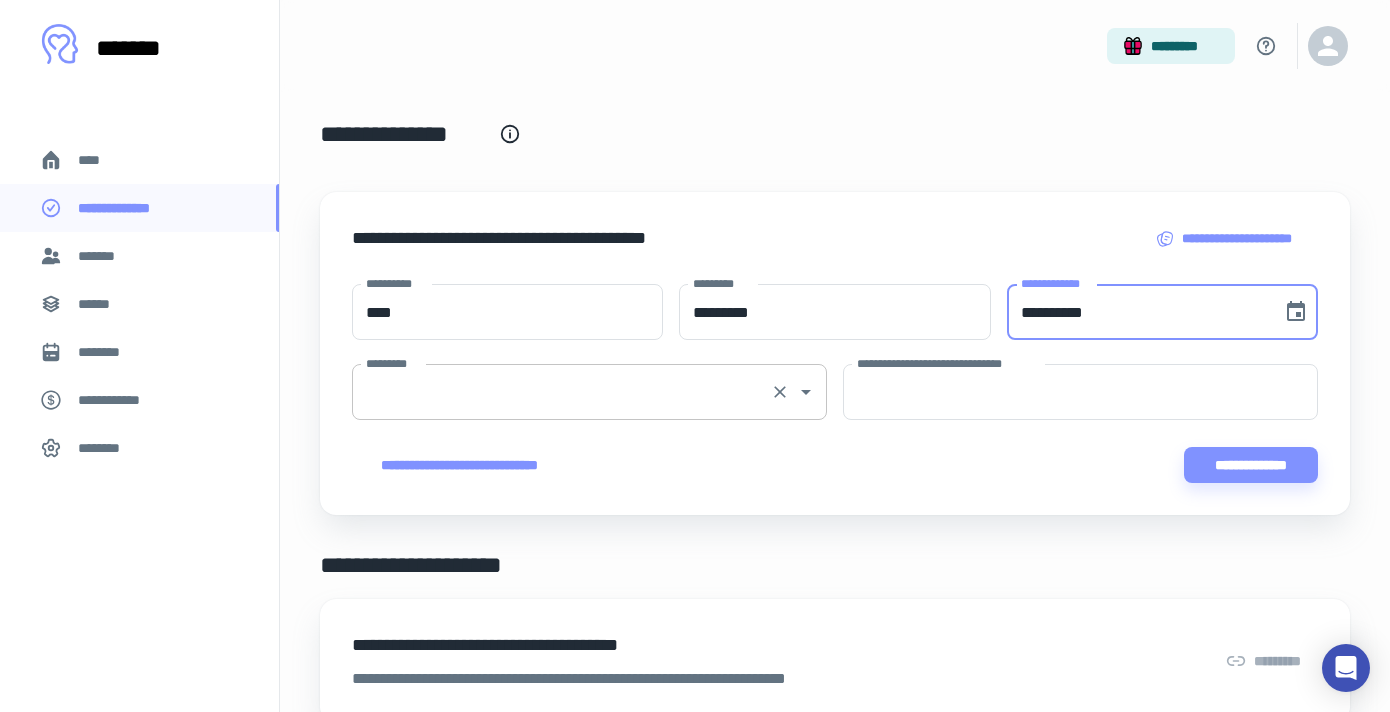 click on "*********" at bounding box center (561, 392) 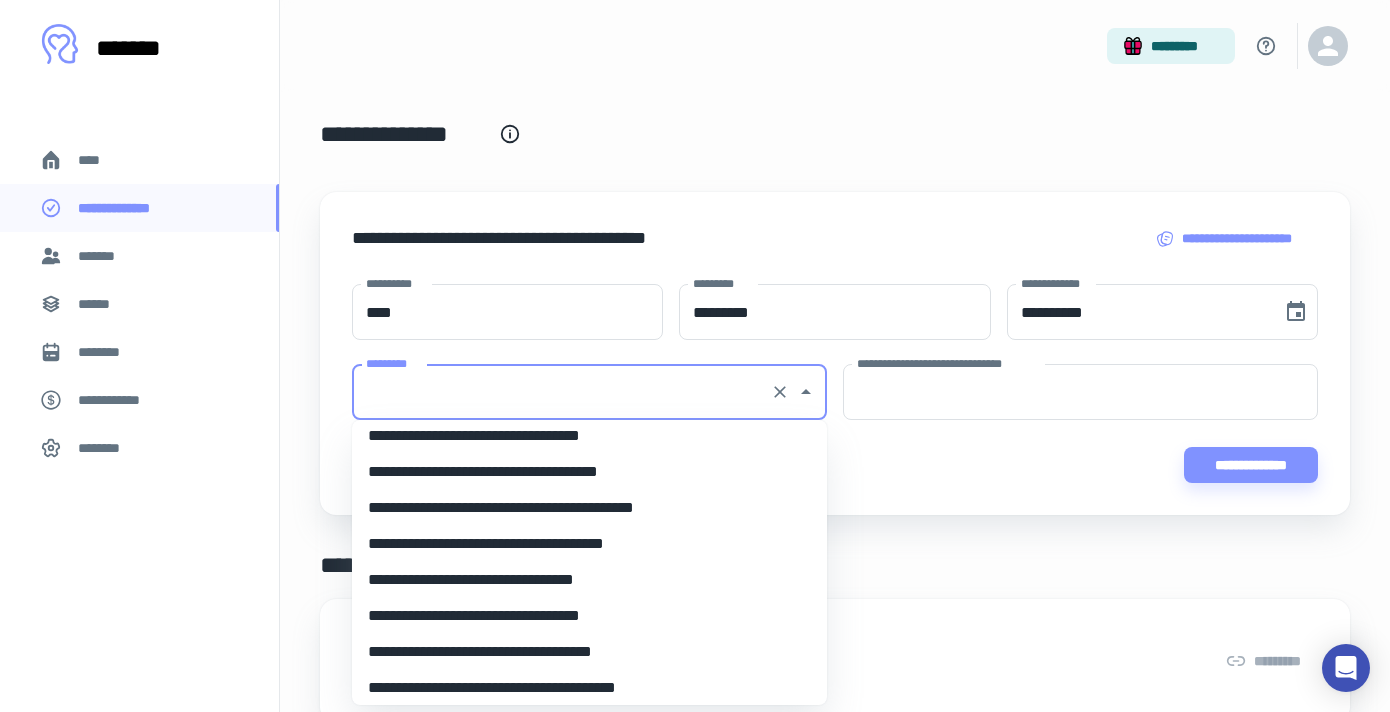 scroll, scrollTop: 1624, scrollLeft: 0, axis: vertical 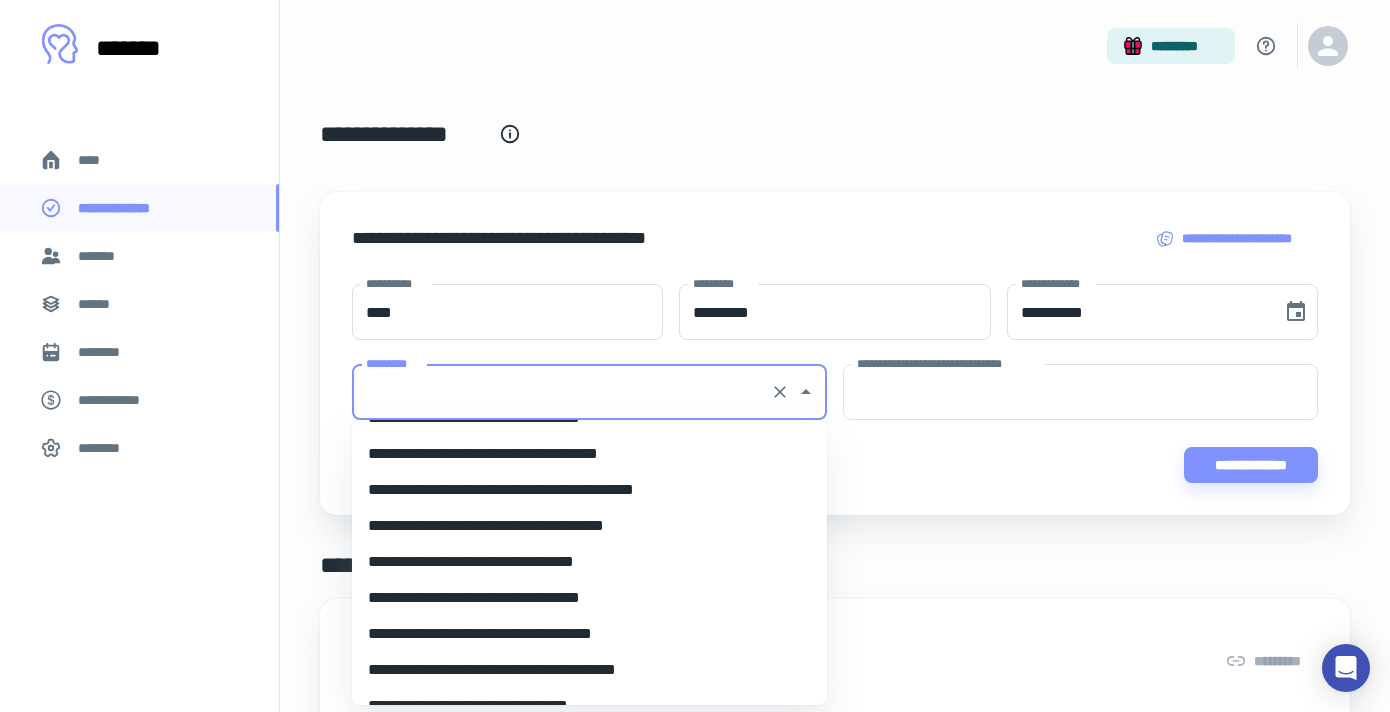 click on "**********" at bounding box center (589, 670) 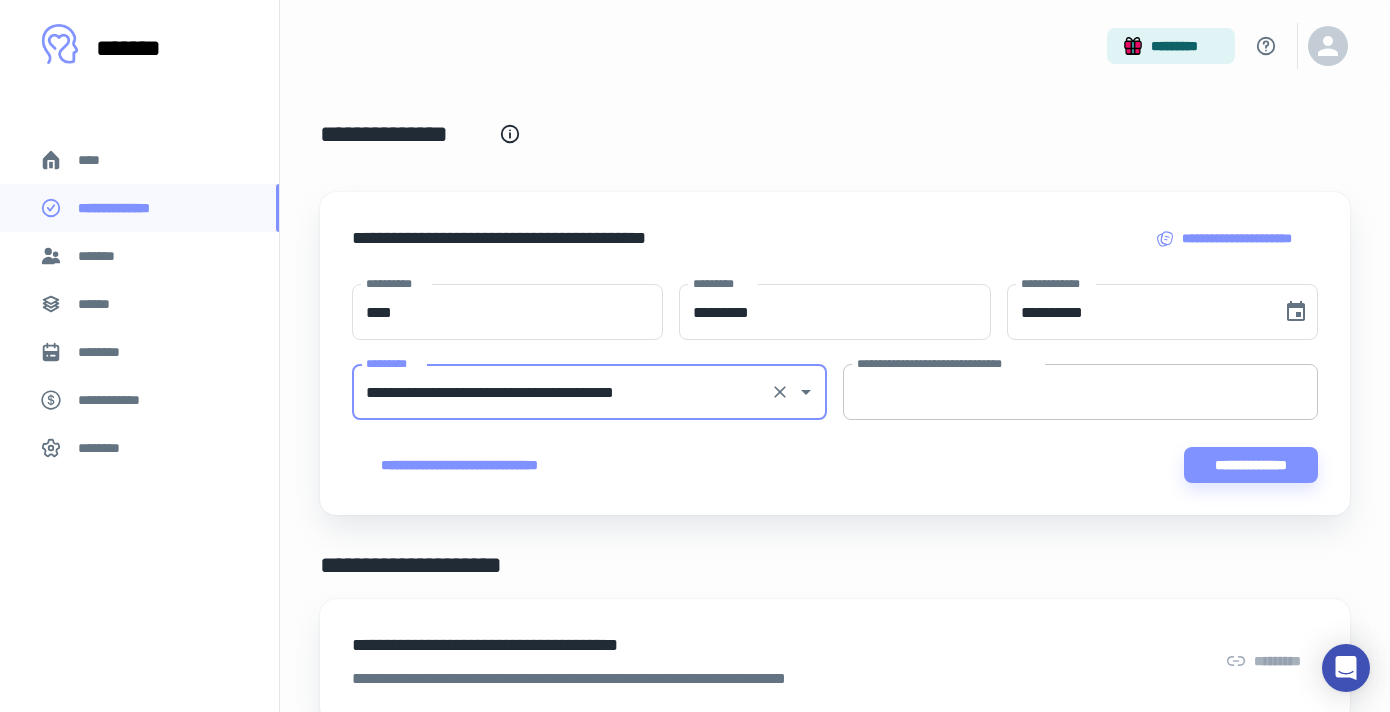 click on "**********" at bounding box center (1080, 392) 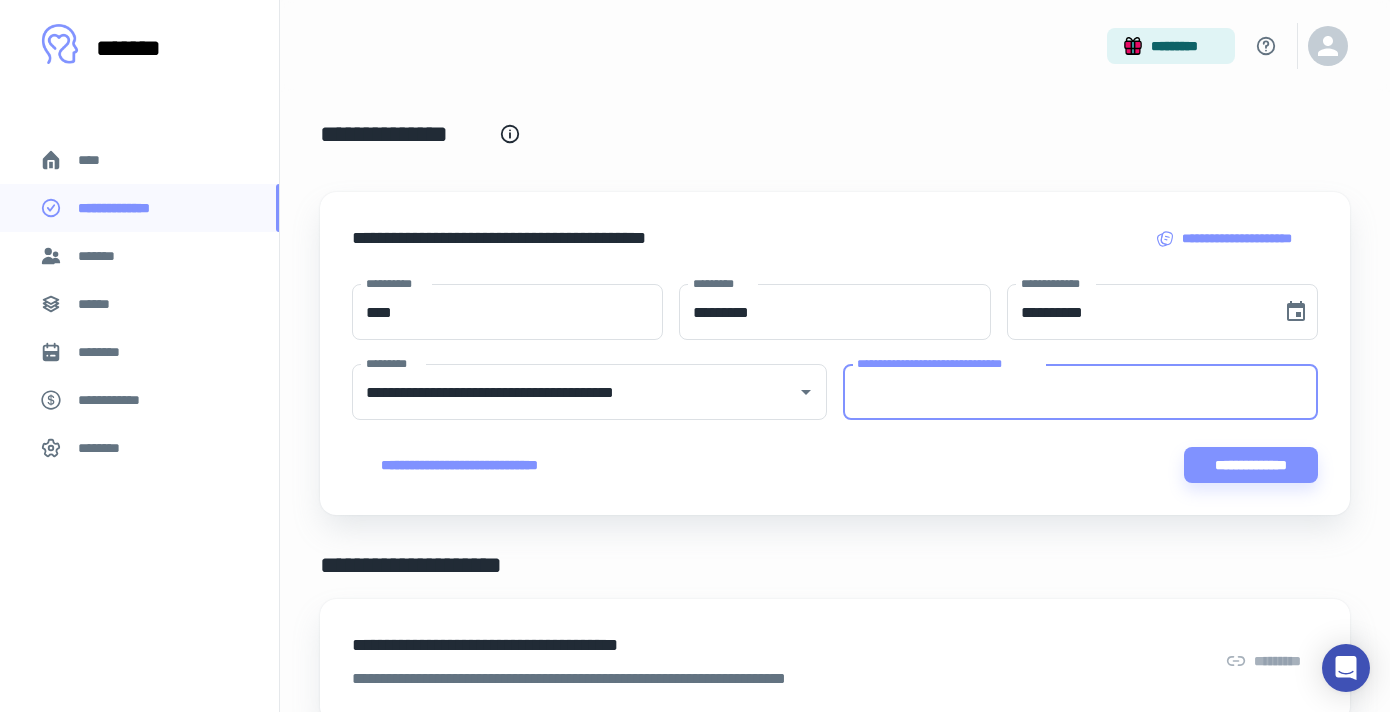 paste on "**********" 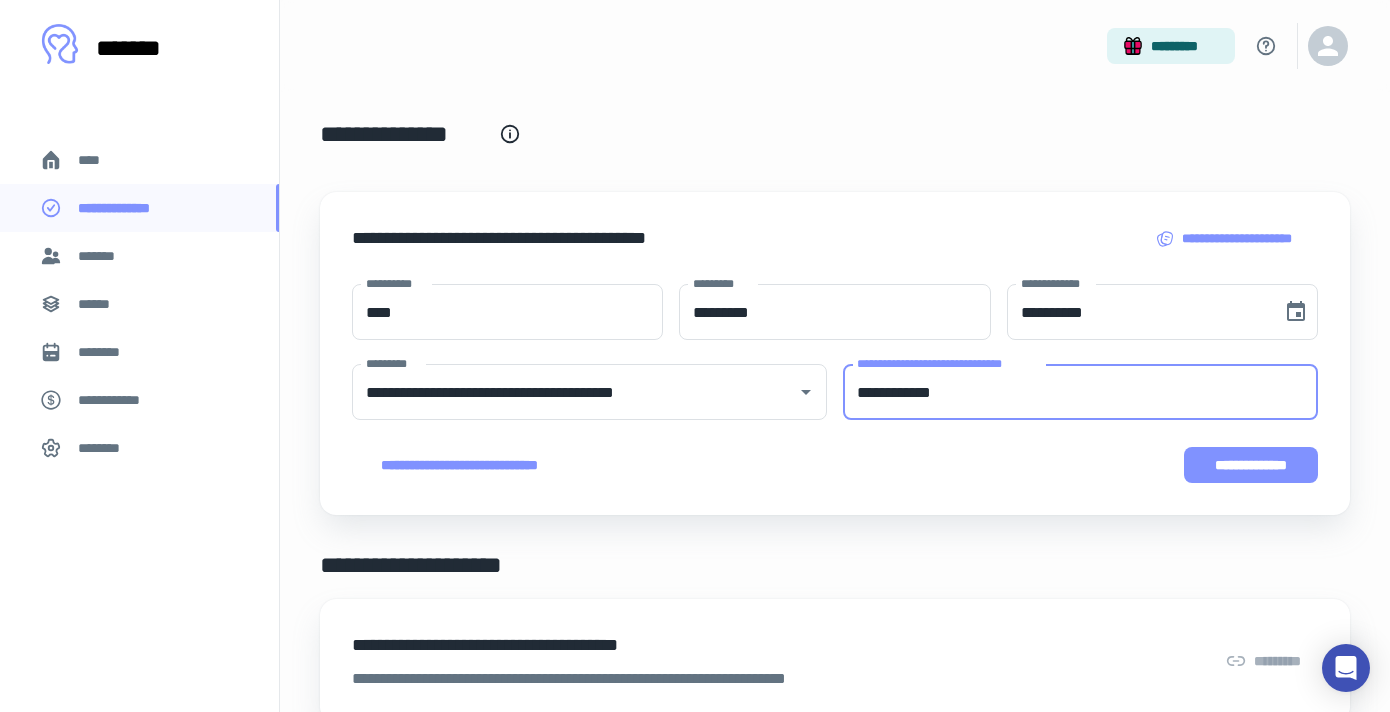type on "**********" 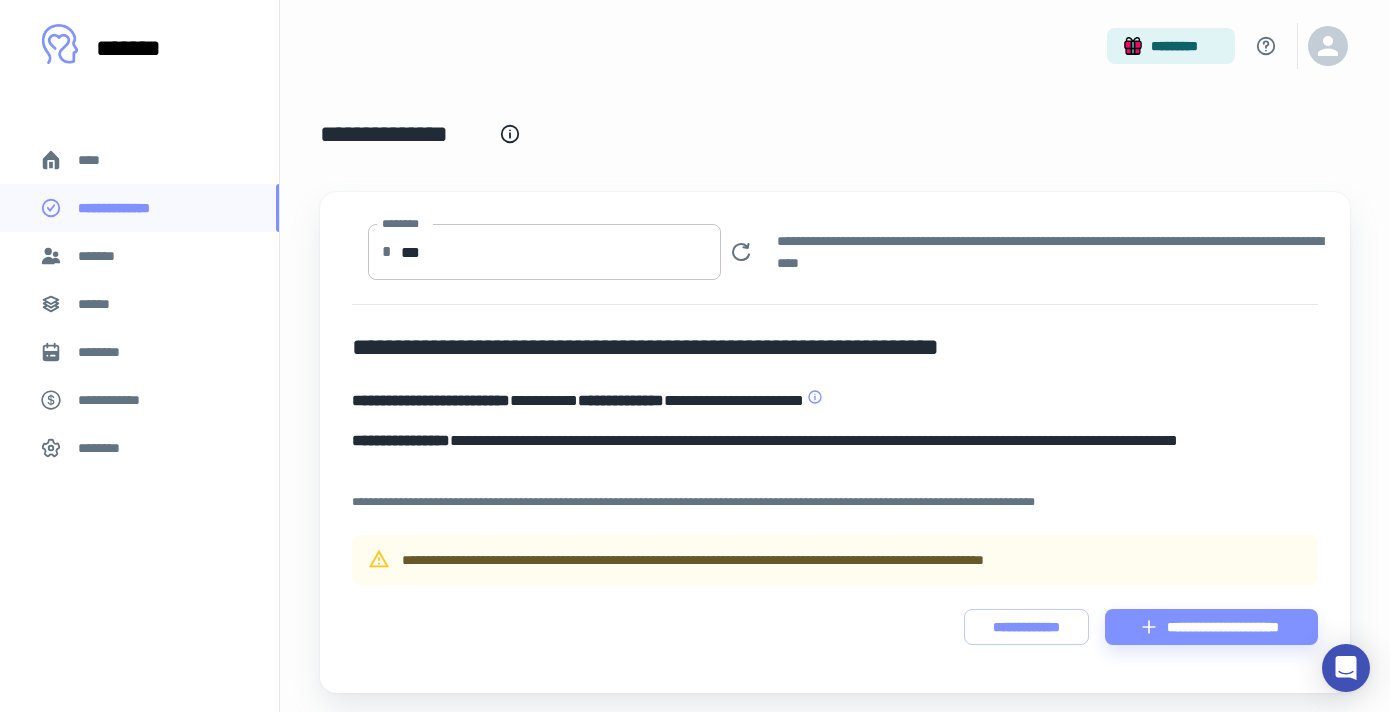 click on "***" at bounding box center (561, 252) 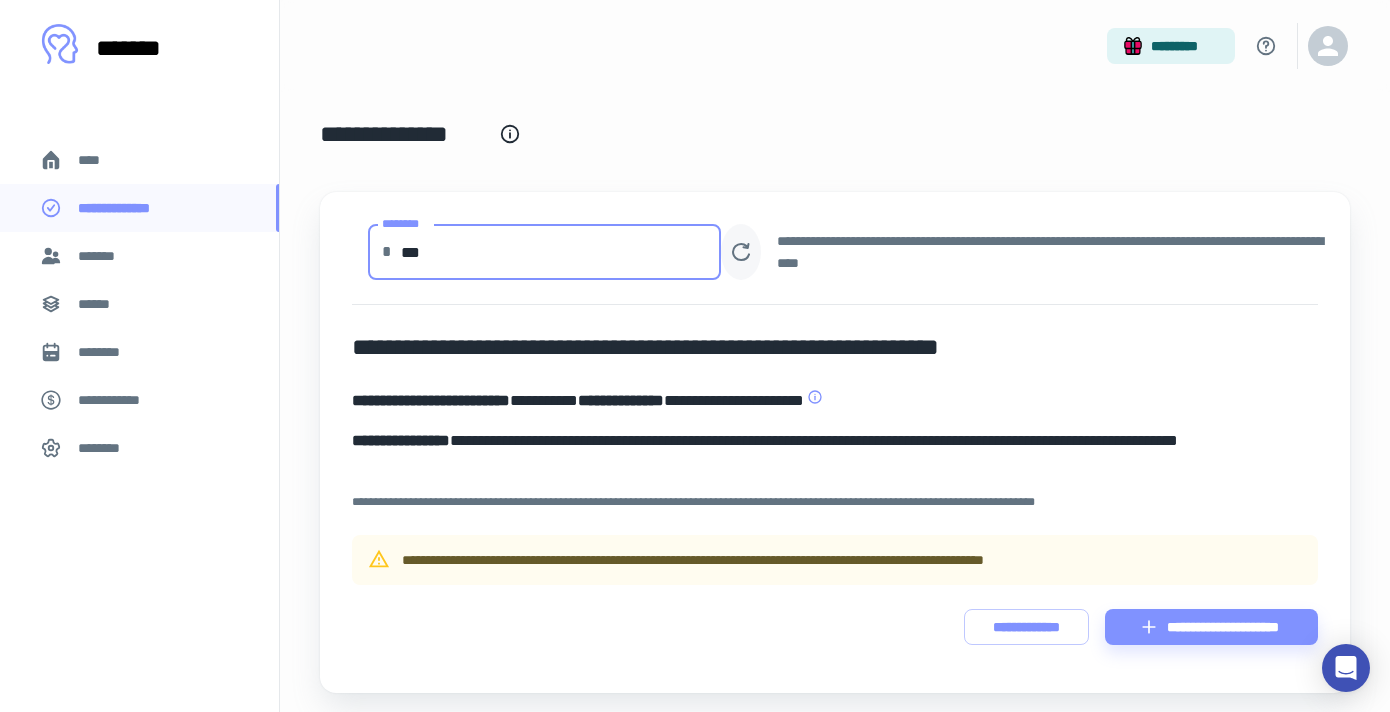 type on "***" 